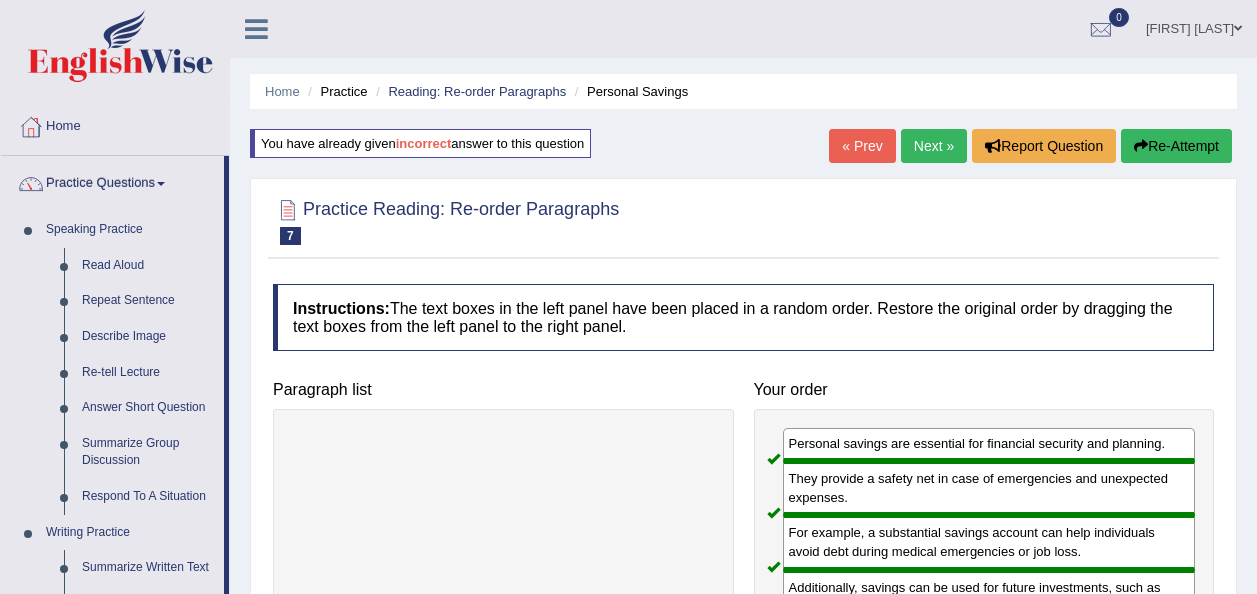 scroll, scrollTop: 480, scrollLeft: 0, axis: vertical 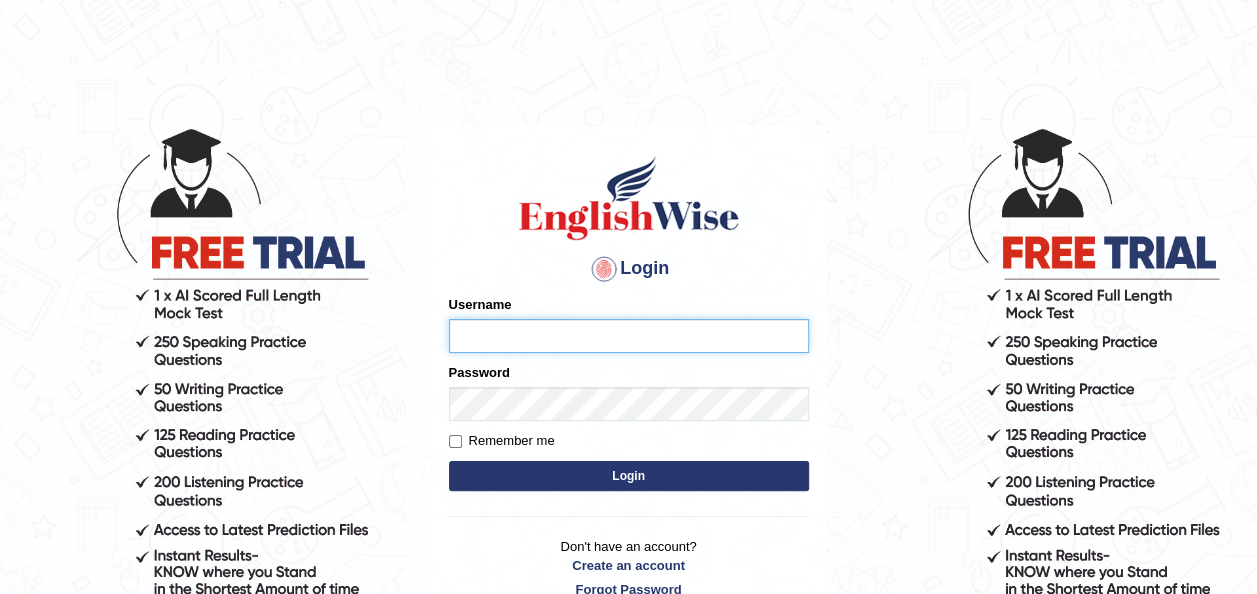 type on "otgontsetseg_parramatta" 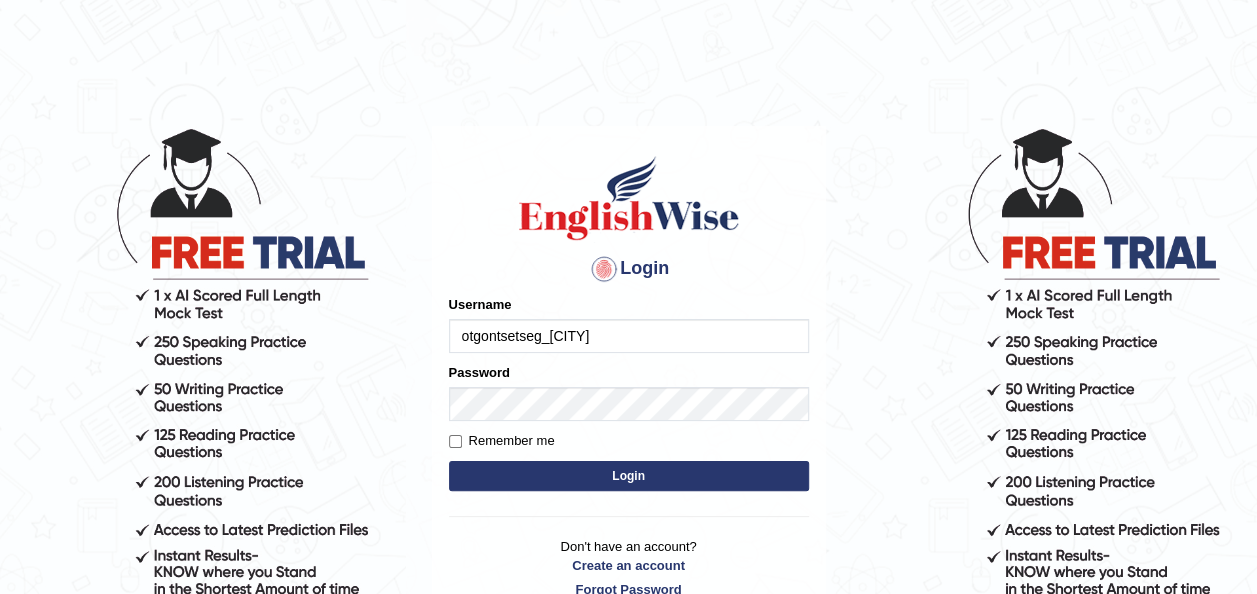 click on "Login" at bounding box center [629, 476] 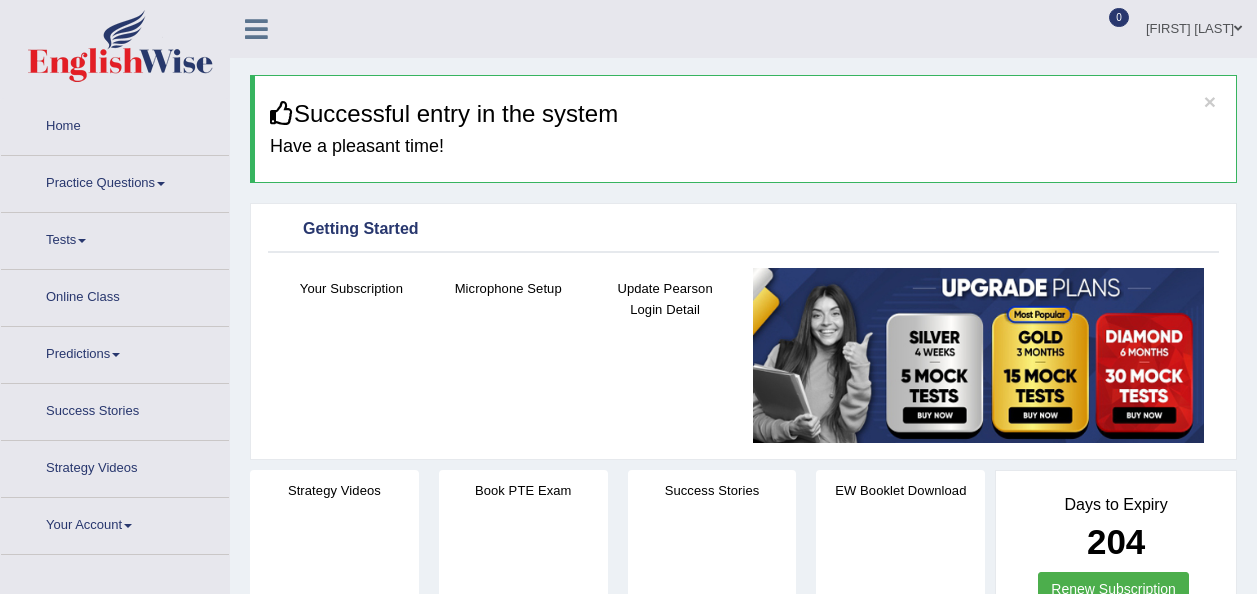 scroll, scrollTop: 0, scrollLeft: 0, axis: both 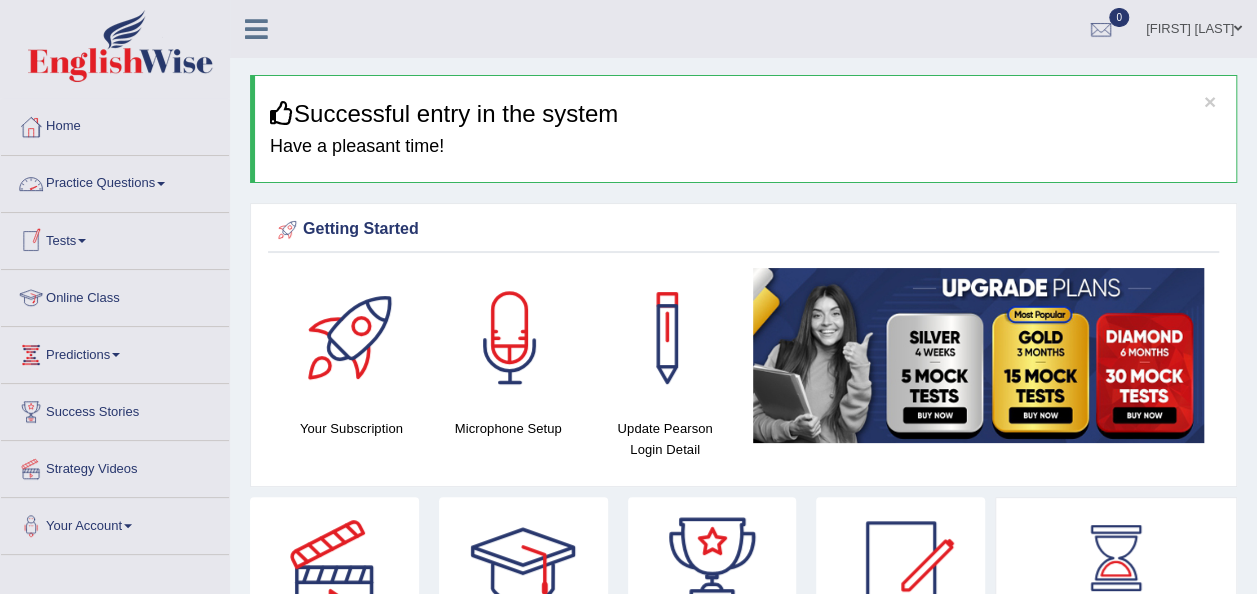 click on "Practice Questions" at bounding box center (115, 181) 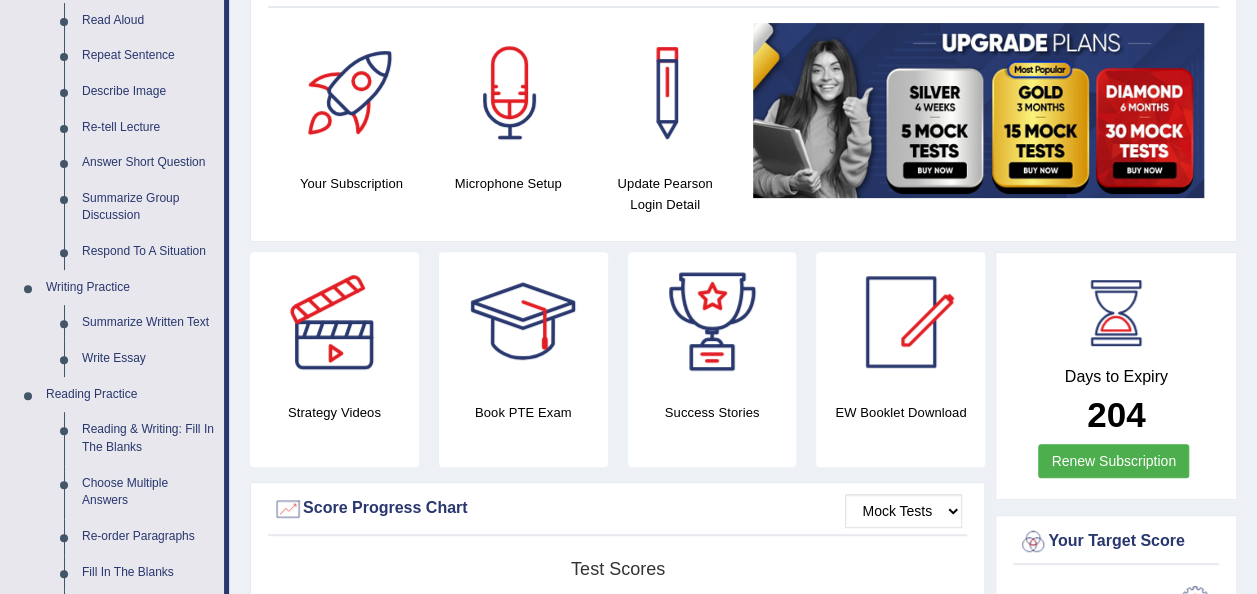 scroll, scrollTop: 224, scrollLeft: 0, axis: vertical 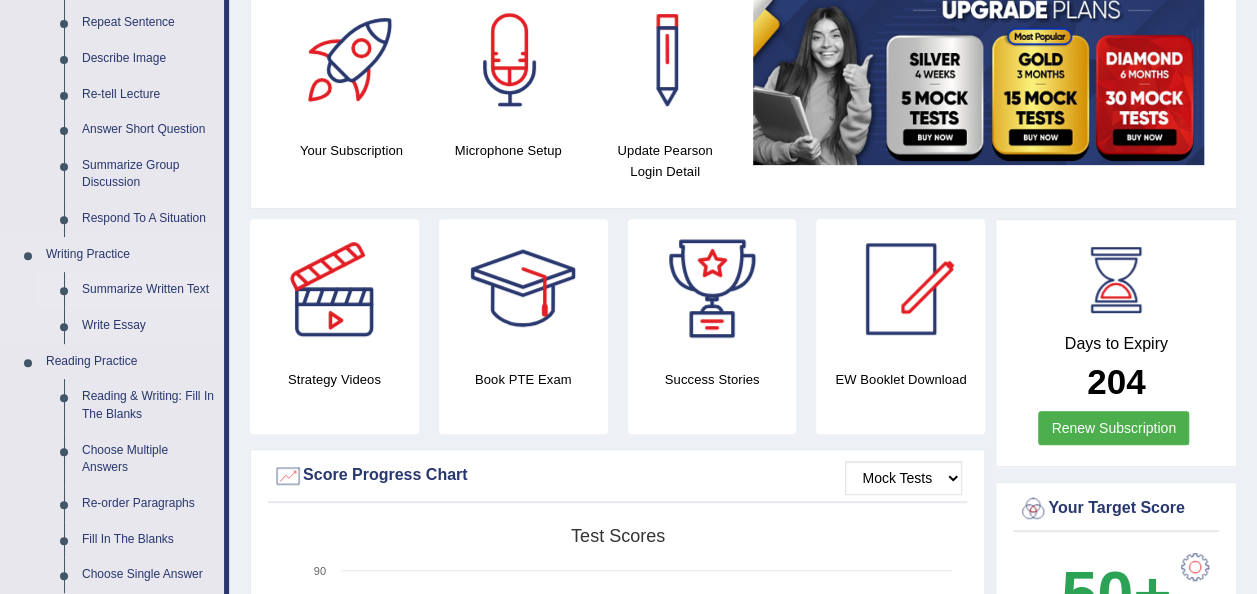 click on "Summarize Written Text" at bounding box center (148, 290) 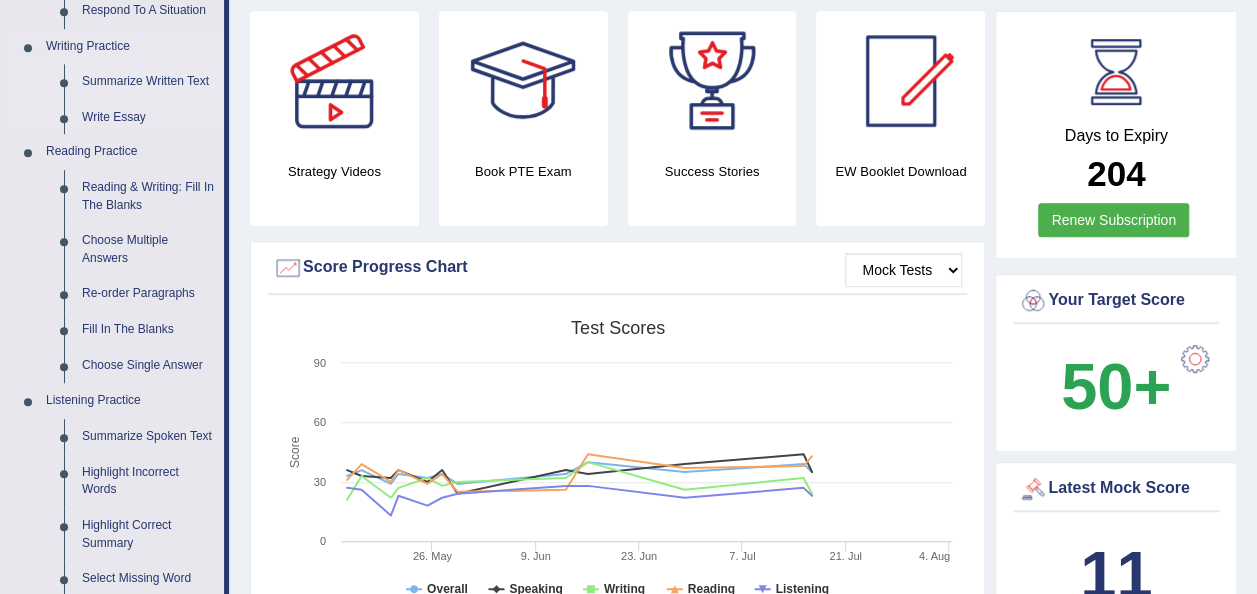 scroll, scrollTop: 1294, scrollLeft: 0, axis: vertical 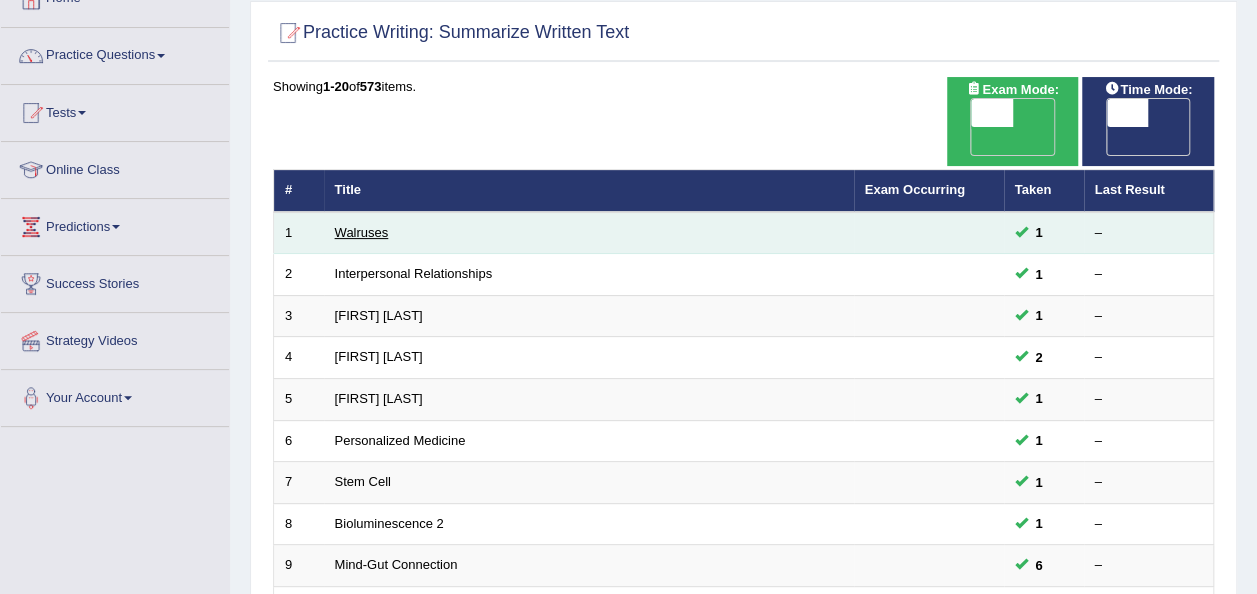click on "Walruses" at bounding box center (362, 232) 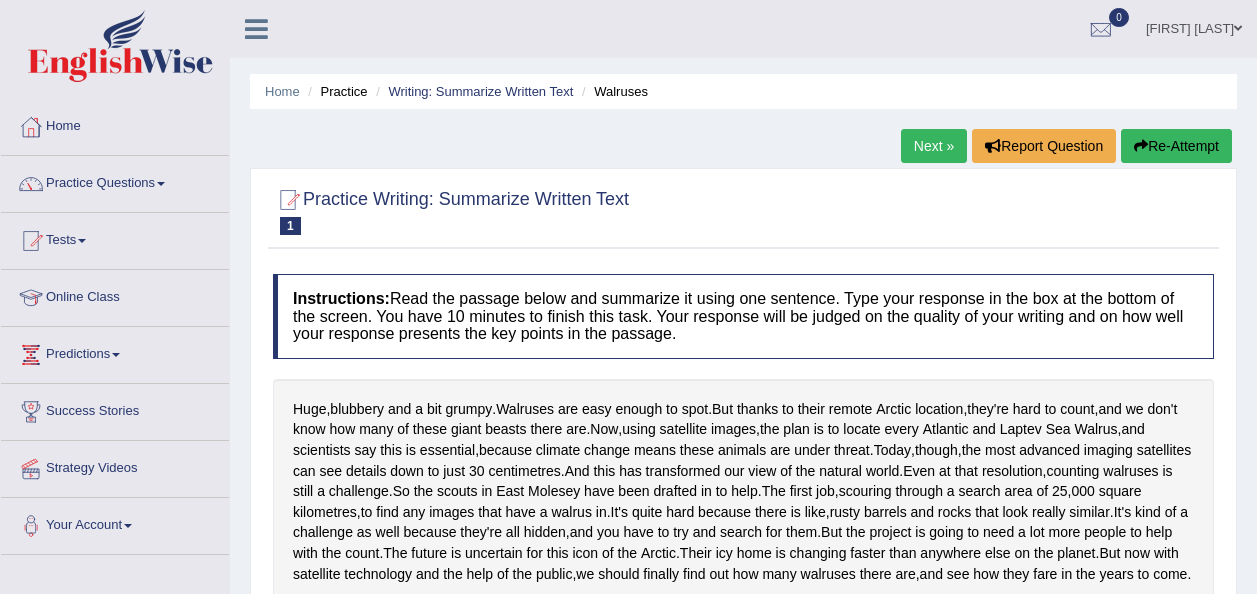 scroll, scrollTop: 0, scrollLeft: 0, axis: both 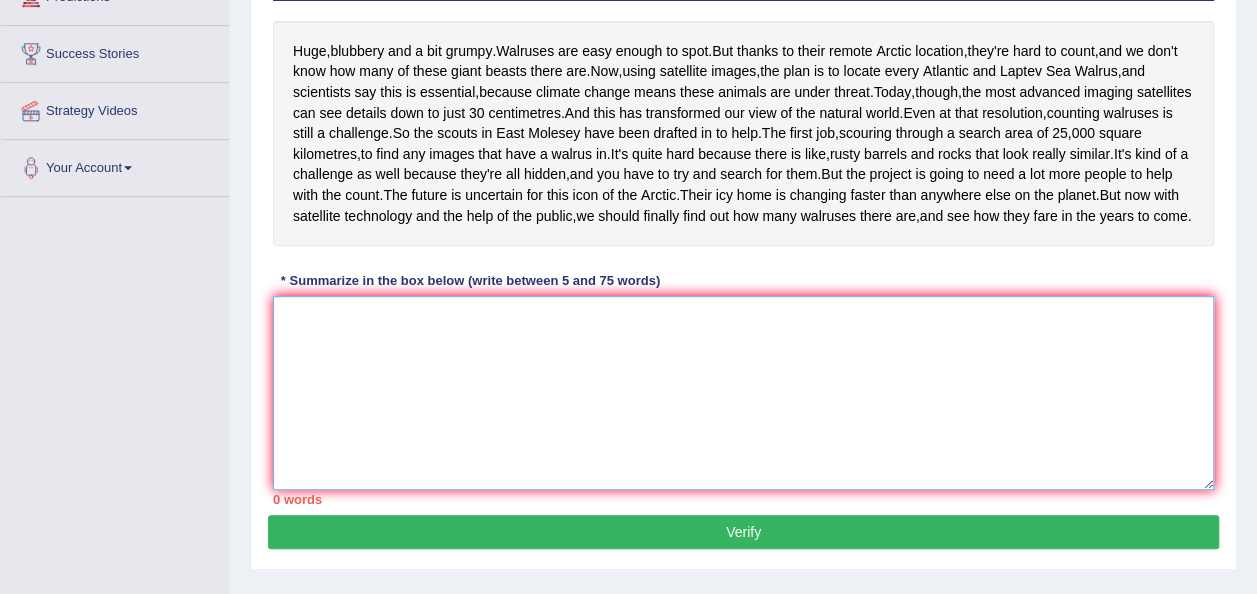 click at bounding box center [743, 393] 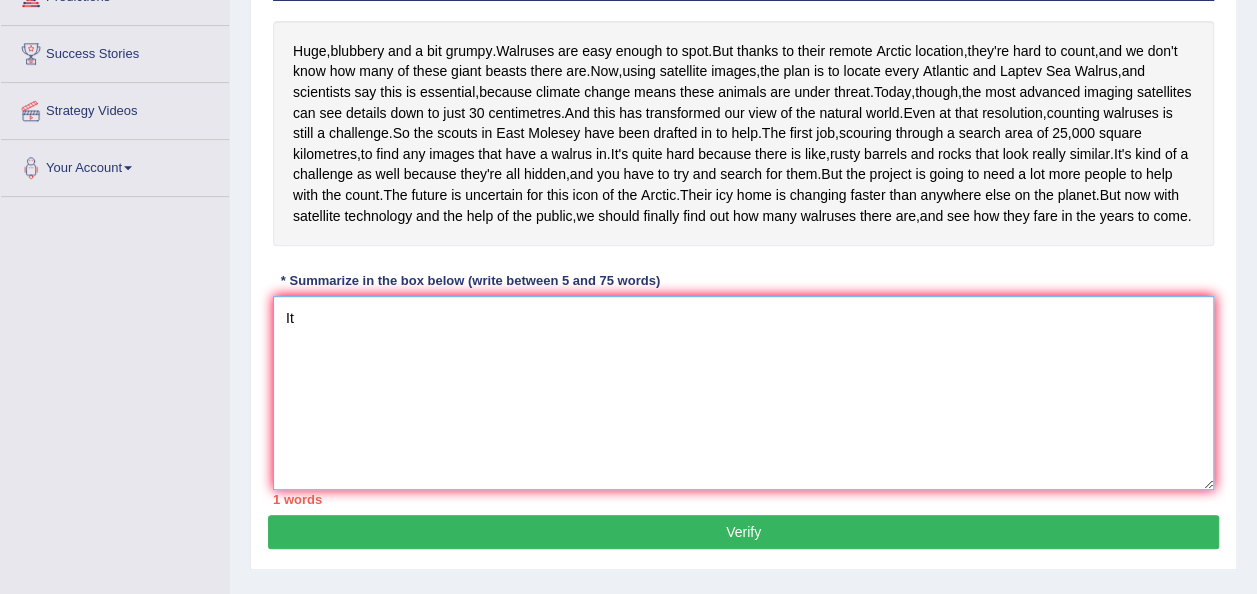 type on "I" 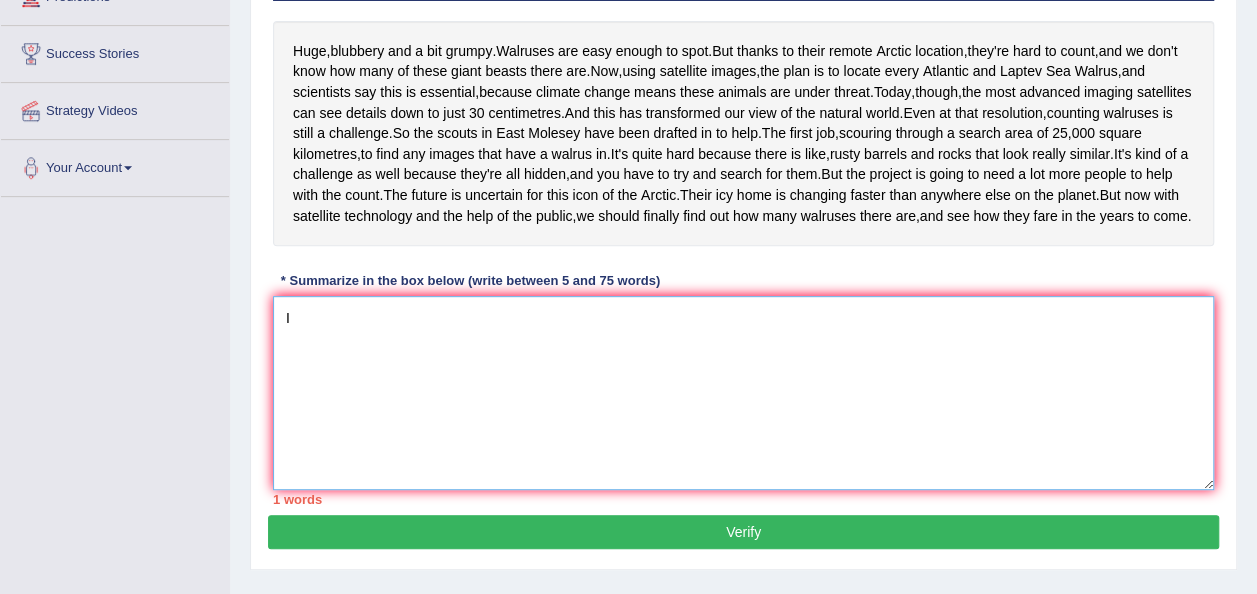 type 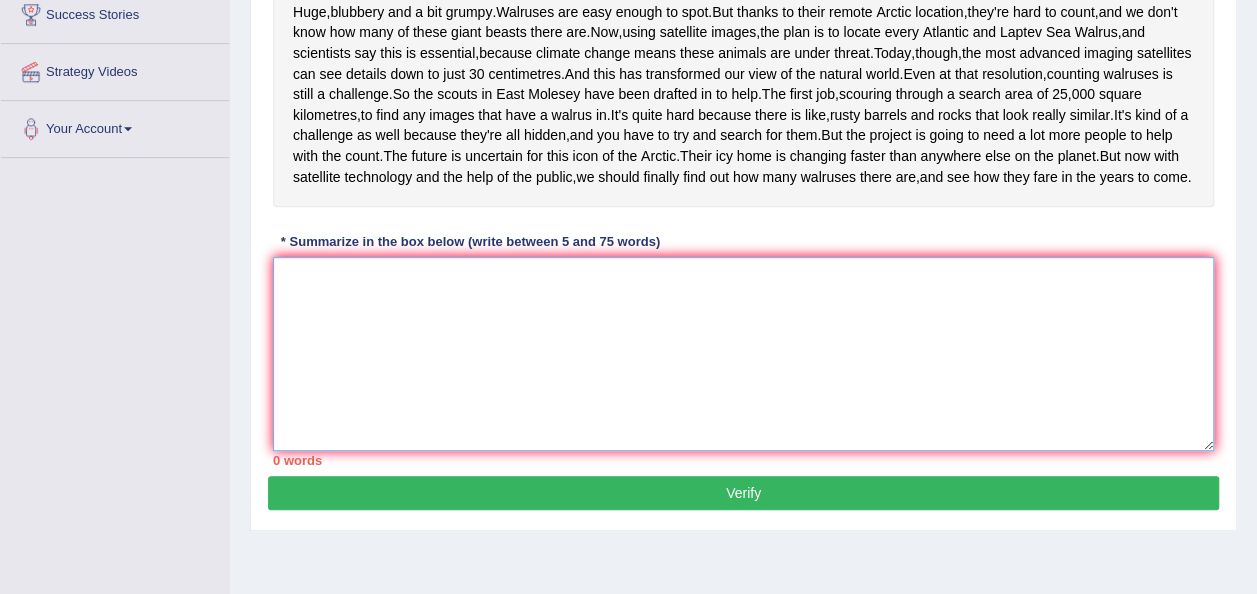 scroll, scrollTop: 405, scrollLeft: 0, axis: vertical 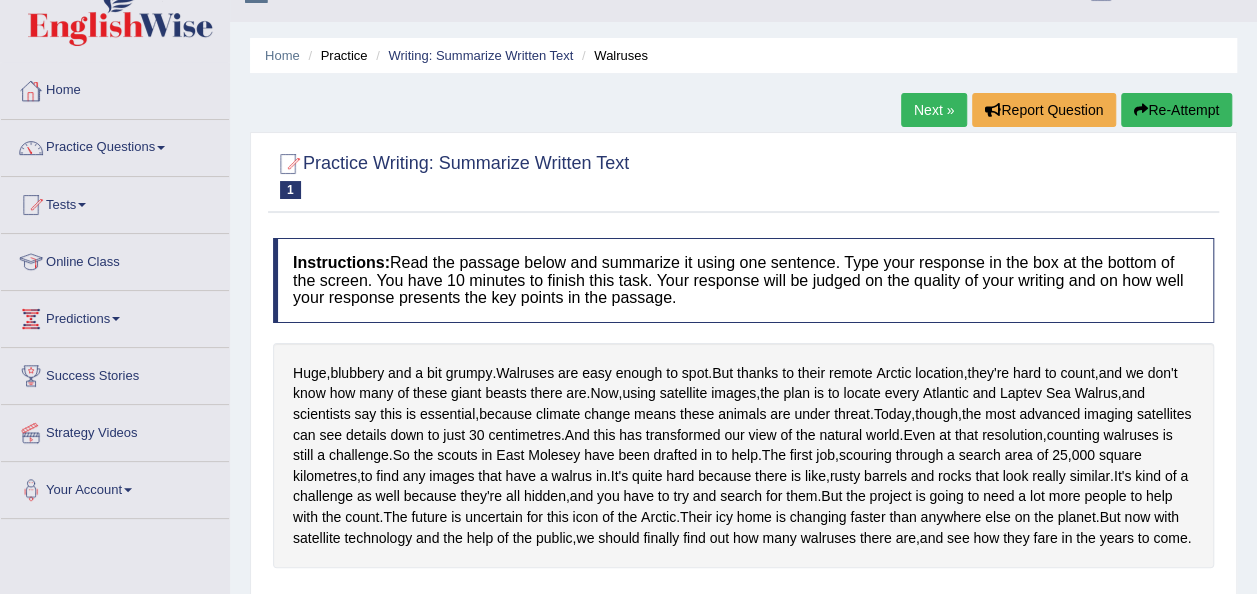 click on "Practice Questions" at bounding box center (115, 145) 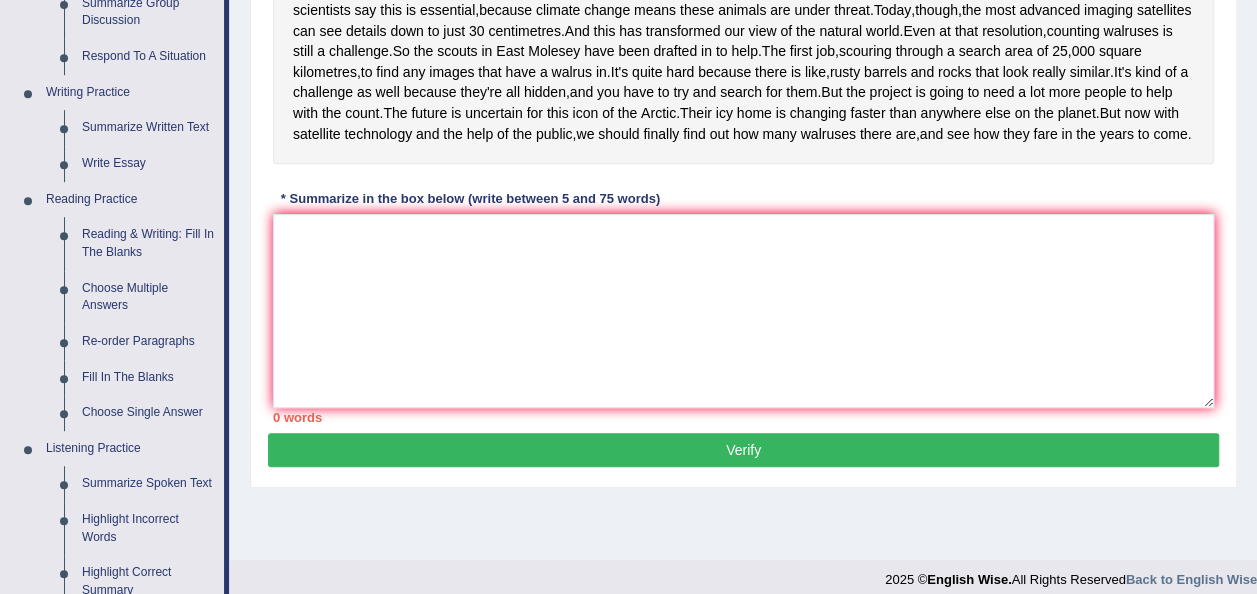 scroll, scrollTop: 458, scrollLeft: 0, axis: vertical 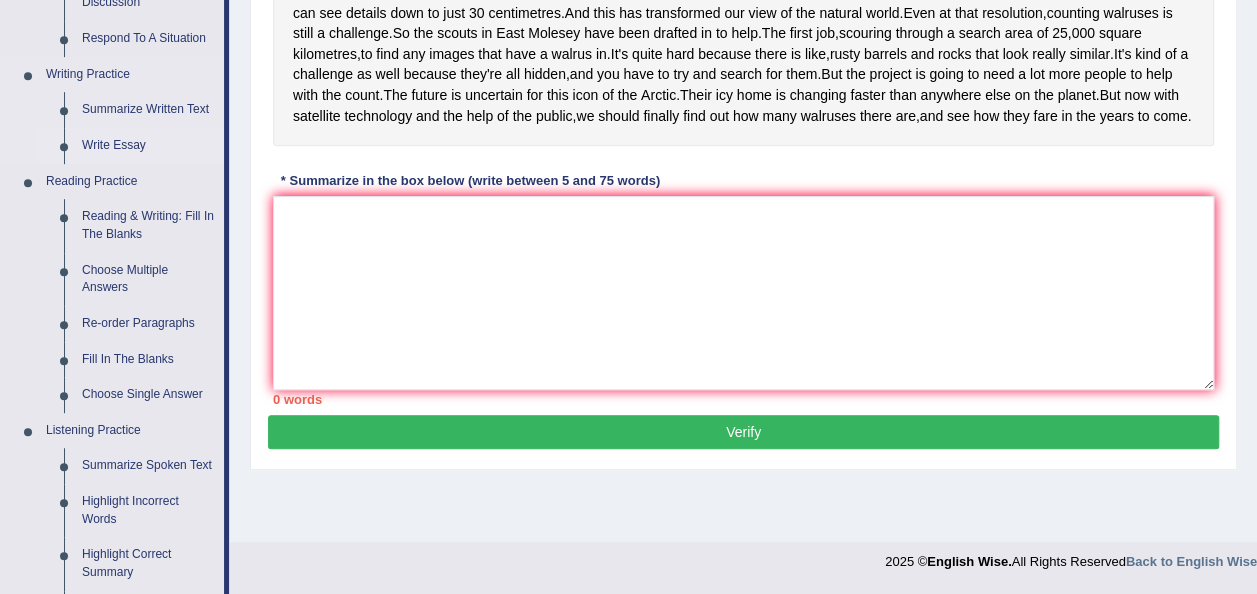 click on "Write Essay" at bounding box center (148, 146) 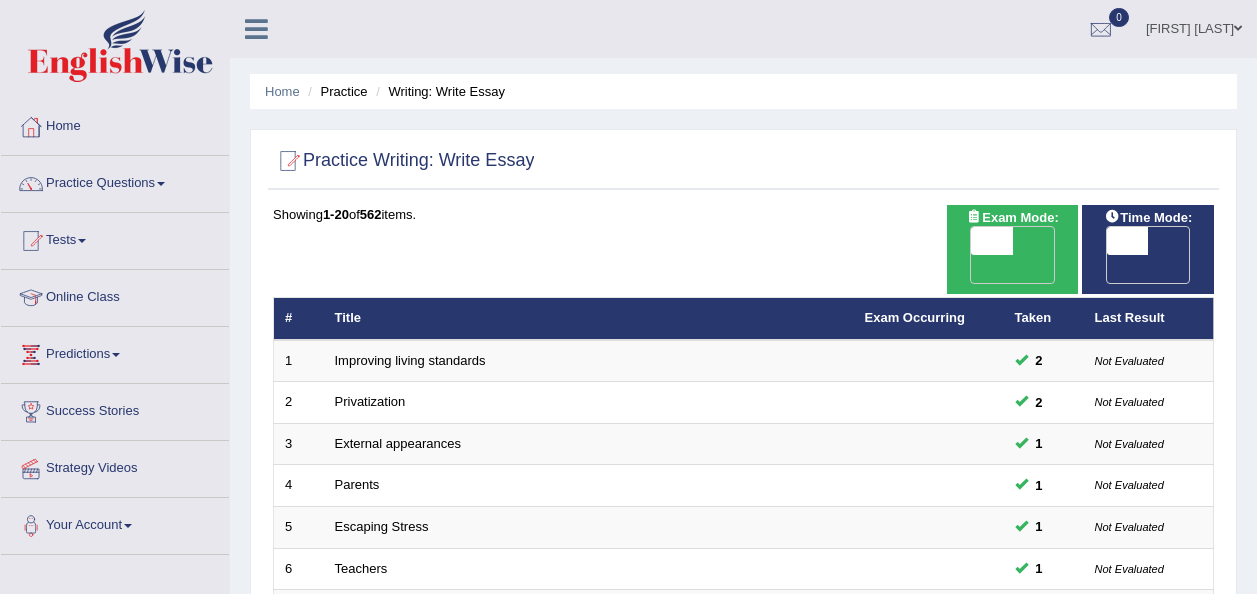 scroll, scrollTop: 0, scrollLeft: 0, axis: both 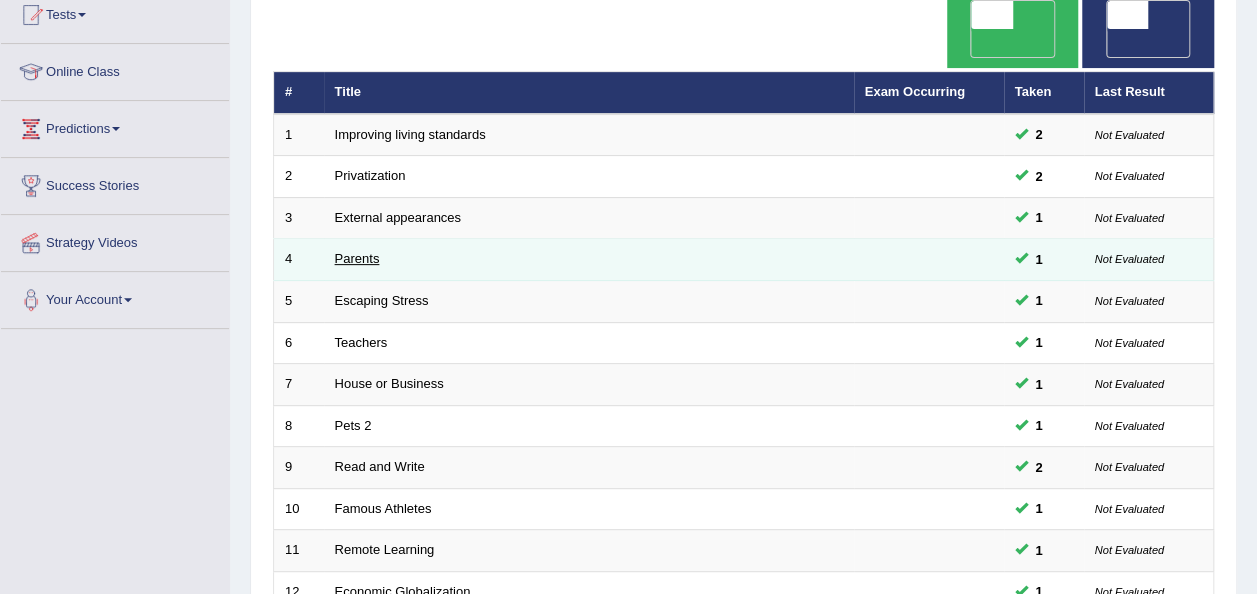 click on "Parents" at bounding box center [357, 258] 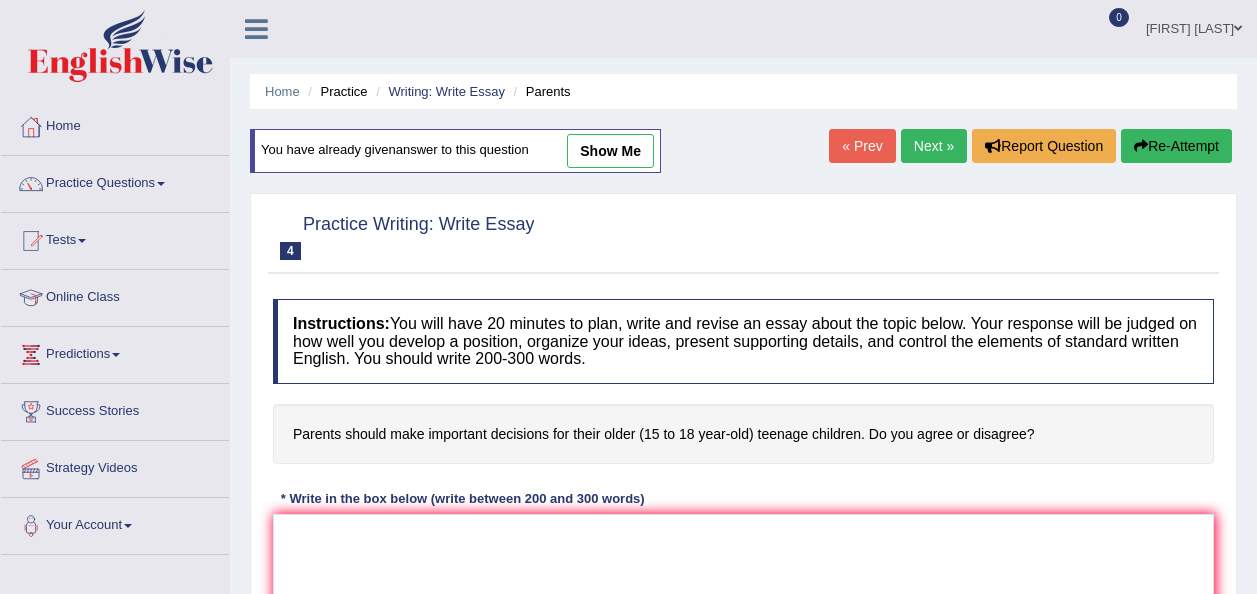 scroll, scrollTop: 0, scrollLeft: 0, axis: both 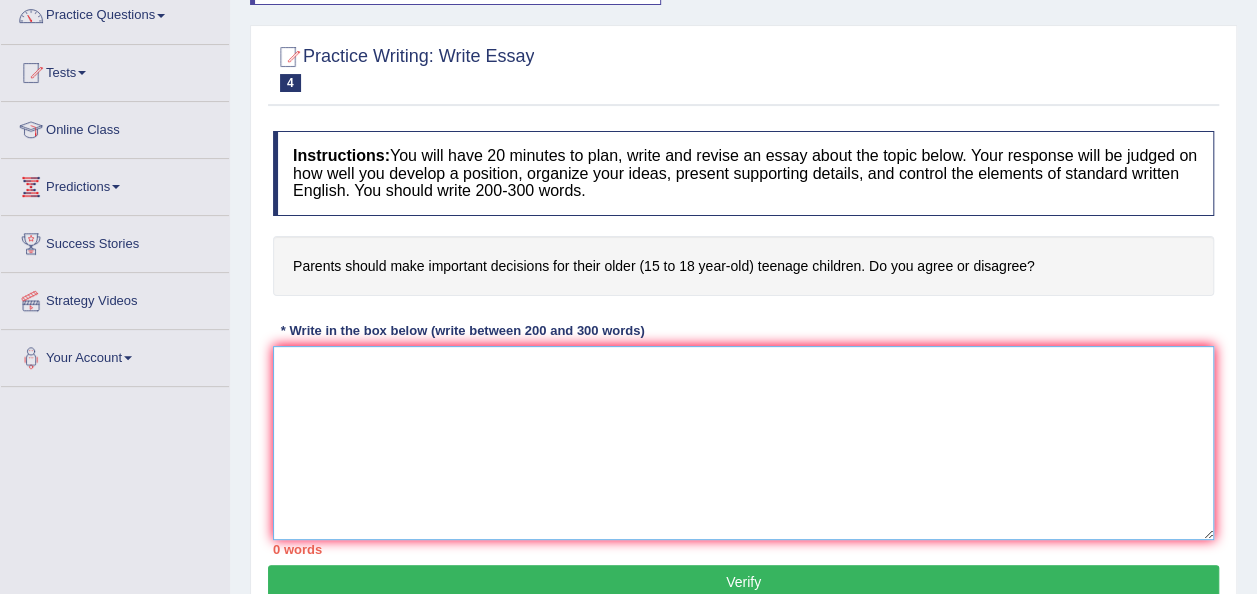 drag, startPoint x: 488, startPoint y: 391, endPoint x: 545, endPoint y: 364, distance: 63.07139 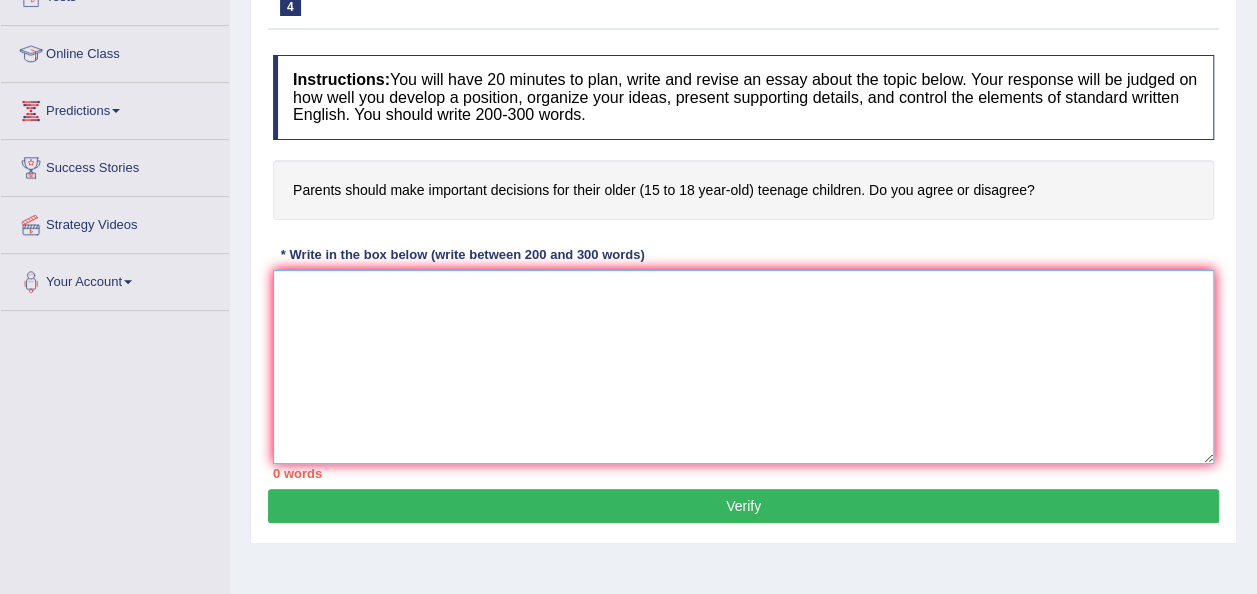 scroll, scrollTop: 266, scrollLeft: 0, axis: vertical 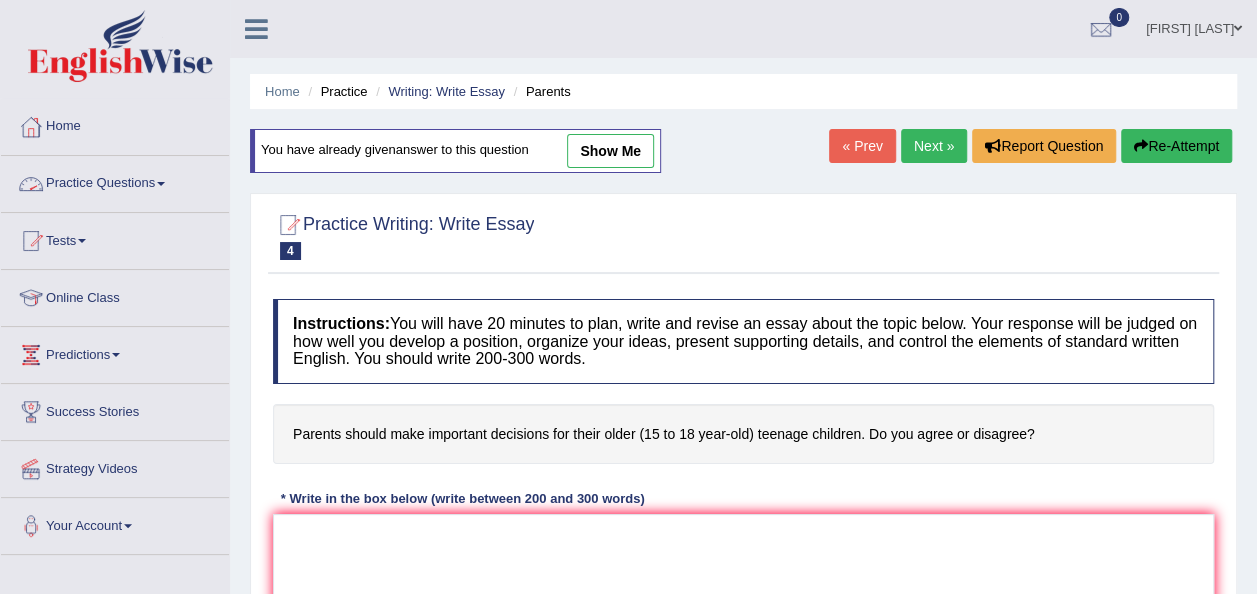 click on "Practice Questions" at bounding box center [115, 181] 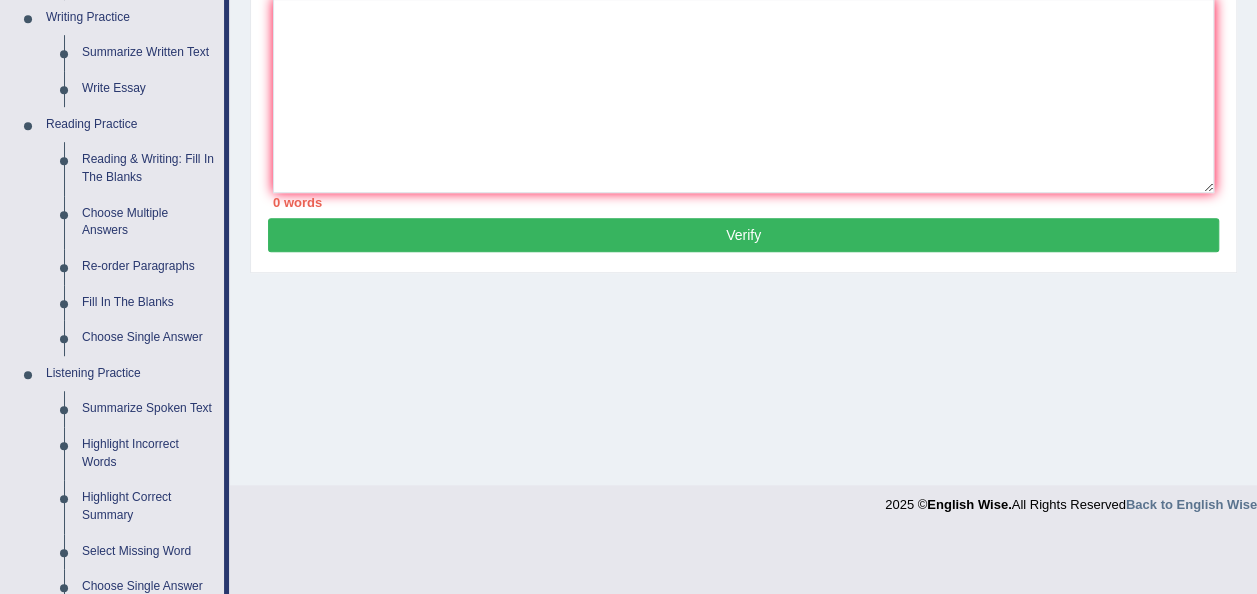 scroll, scrollTop: 511, scrollLeft: 0, axis: vertical 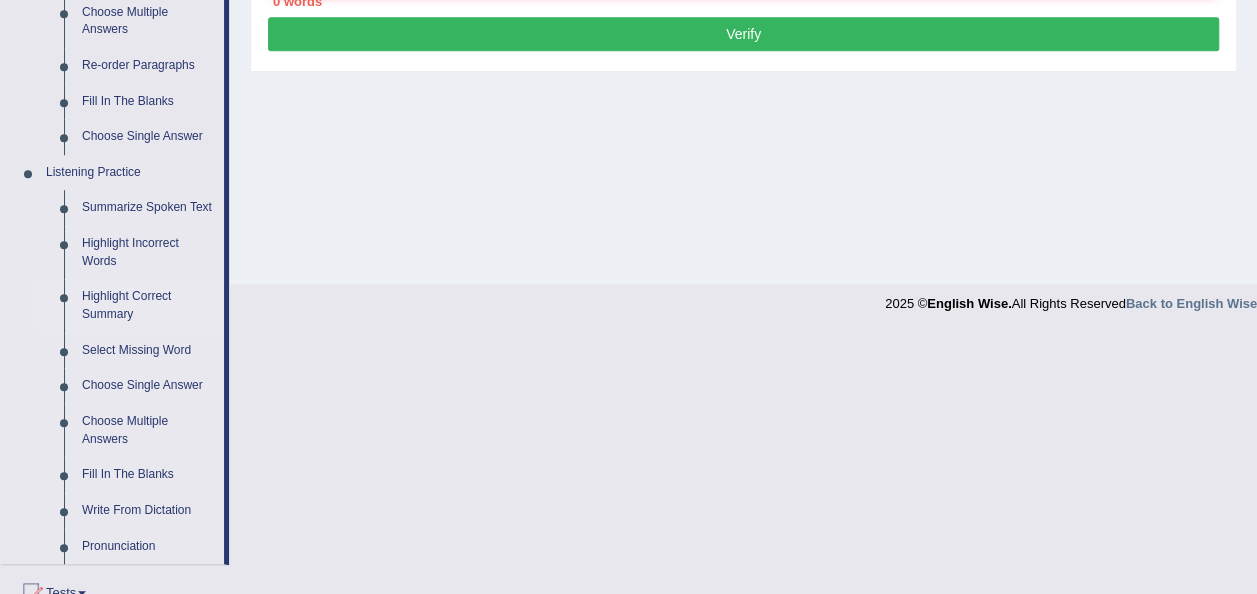 click on "Highlight Correct Summary" at bounding box center [148, 305] 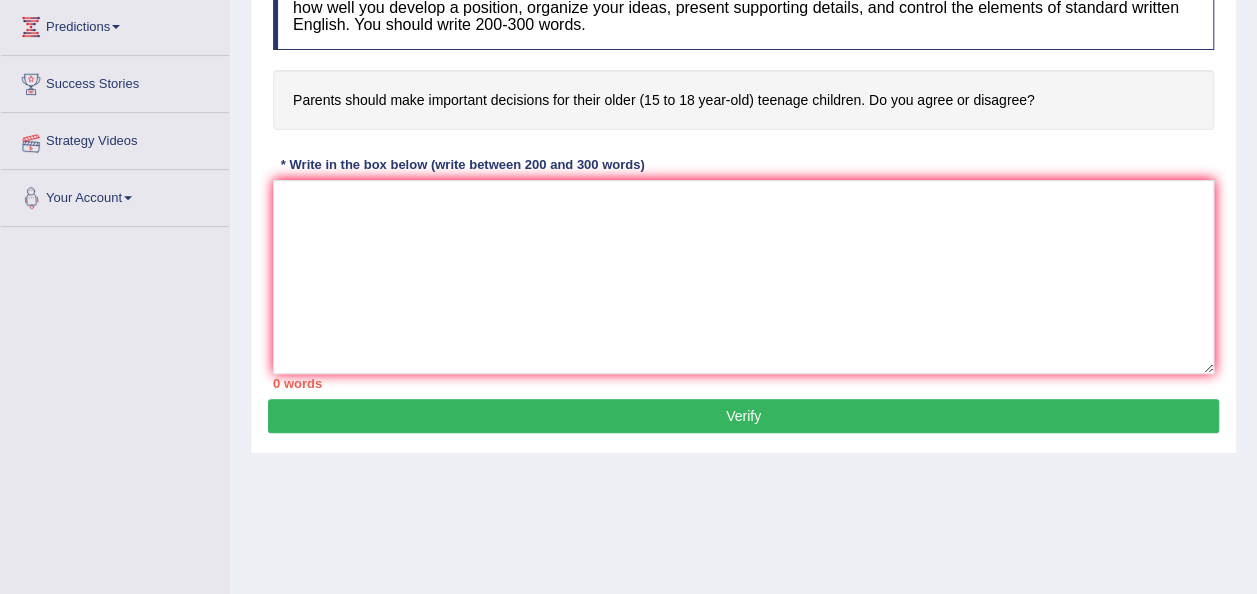 scroll, scrollTop: 456, scrollLeft: 0, axis: vertical 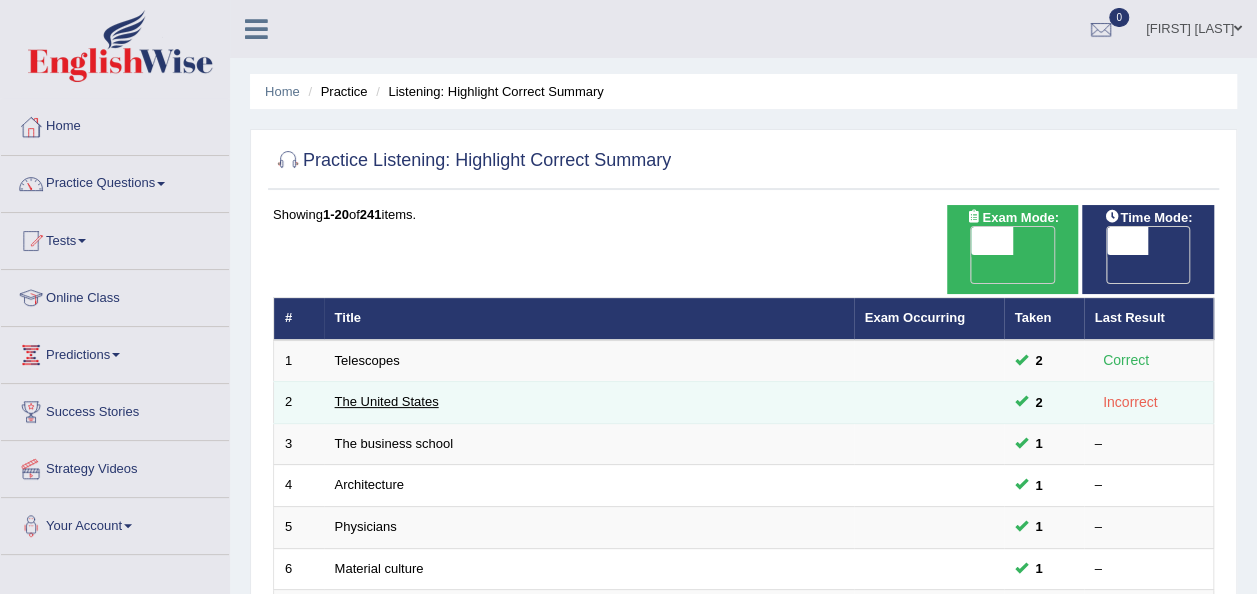 click on "The United States" at bounding box center [387, 401] 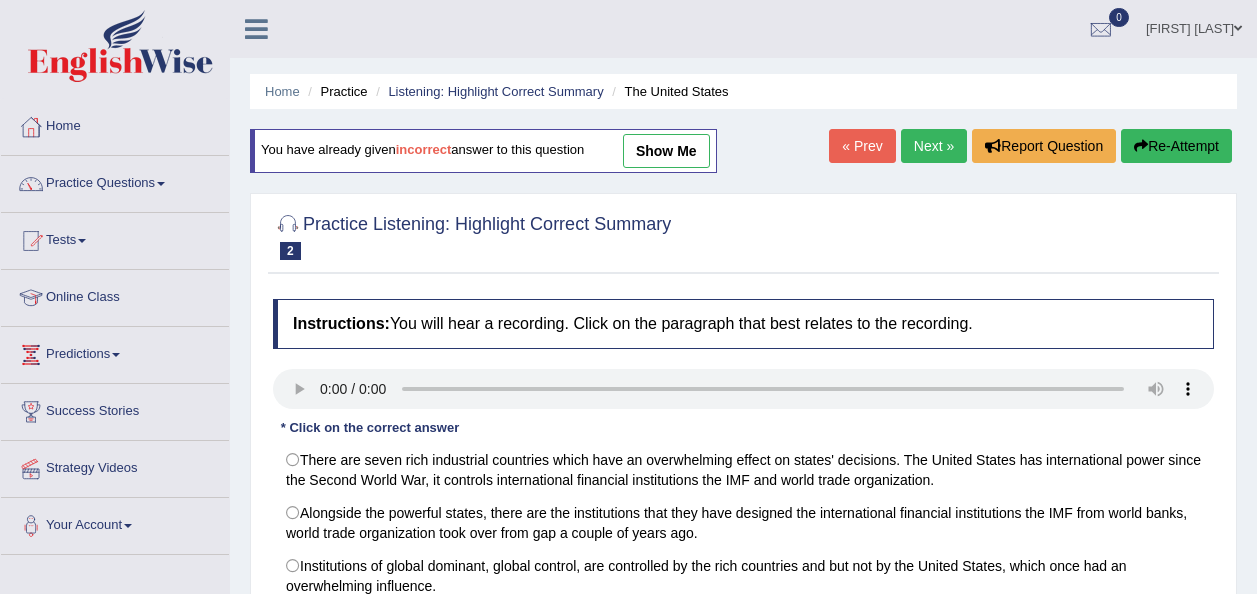 scroll, scrollTop: 0, scrollLeft: 0, axis: both 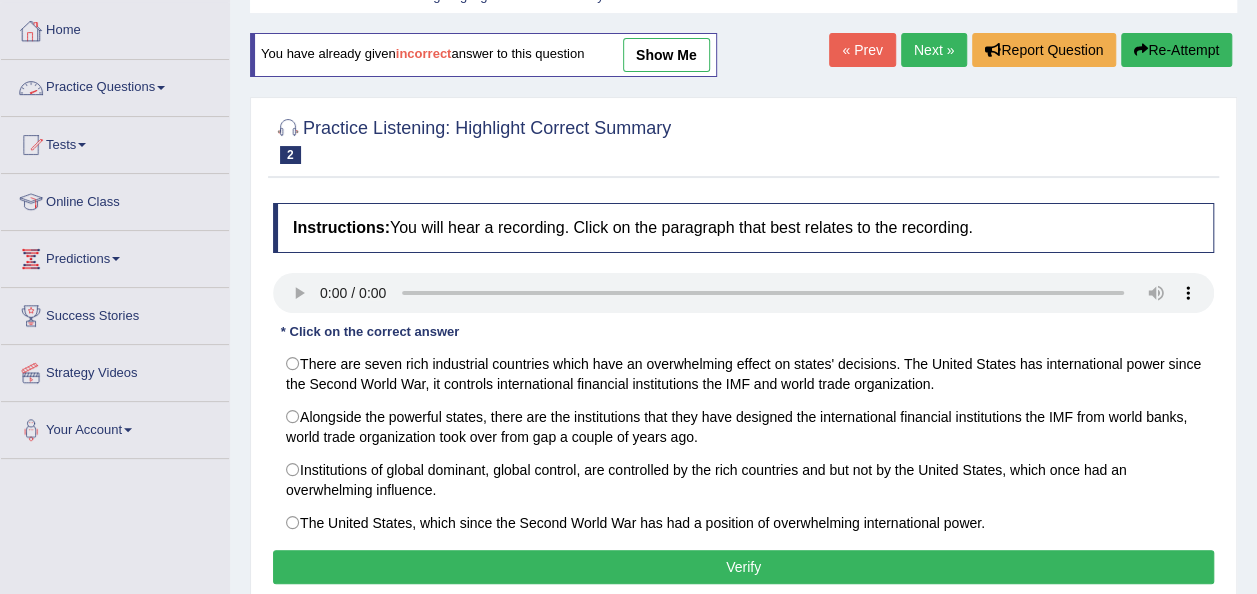 click on "Practice Questions" at bounding box center [115, 85] 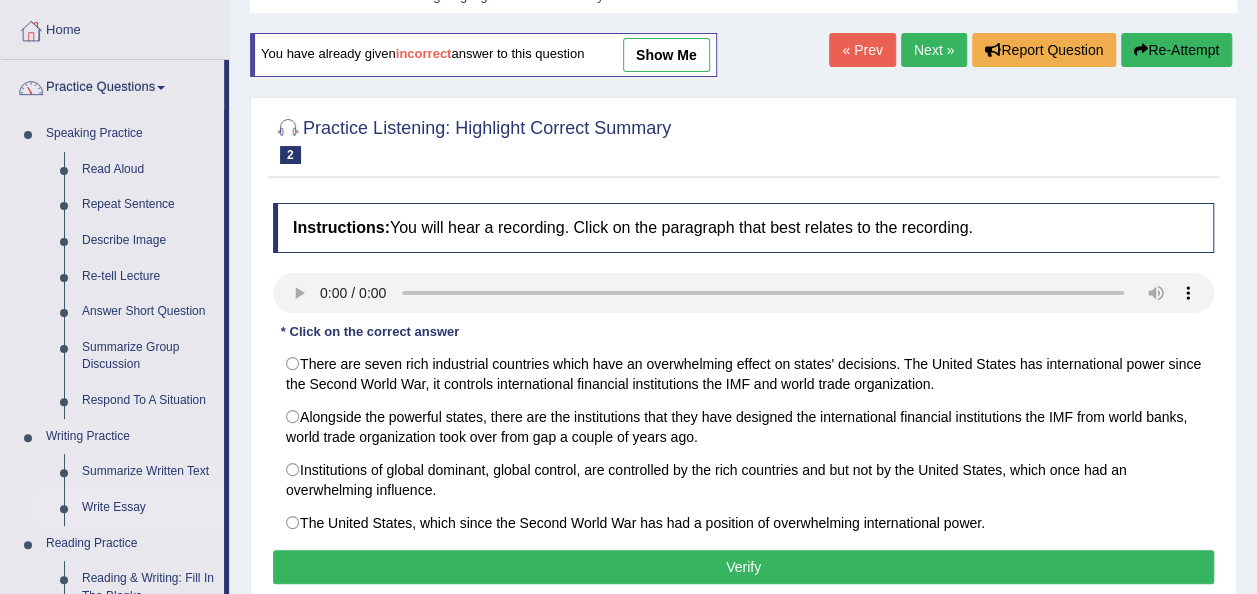 click on "Write Essay" at bounding box center (148, 508) 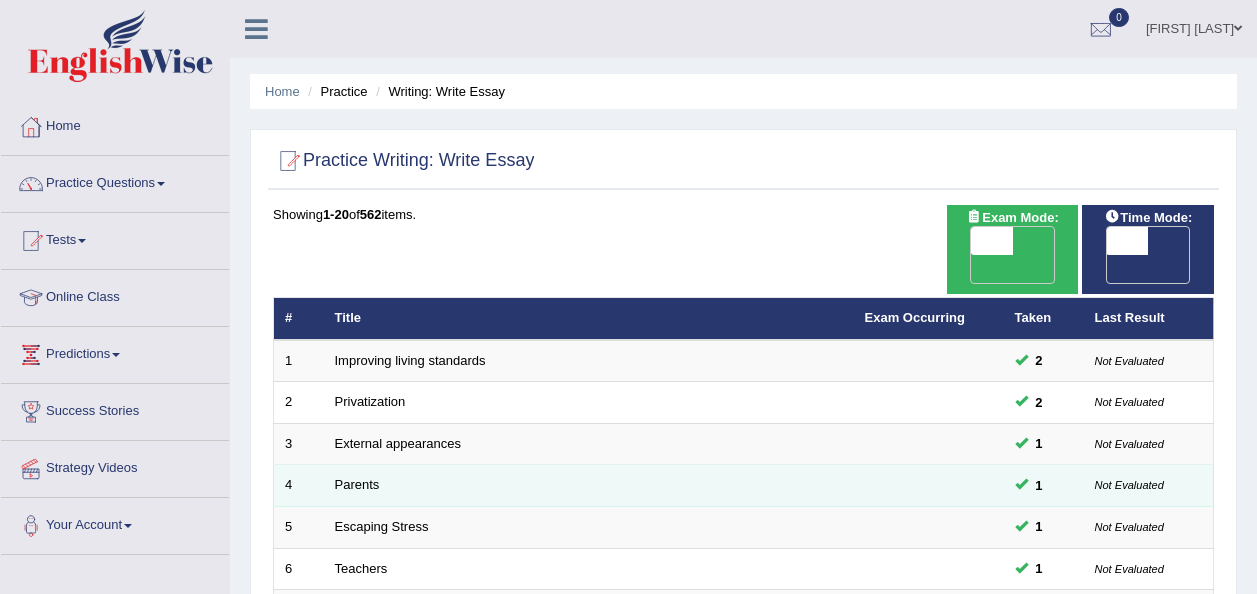 scroll, scrollTop: 0, scrollLeft: 0, axis: both 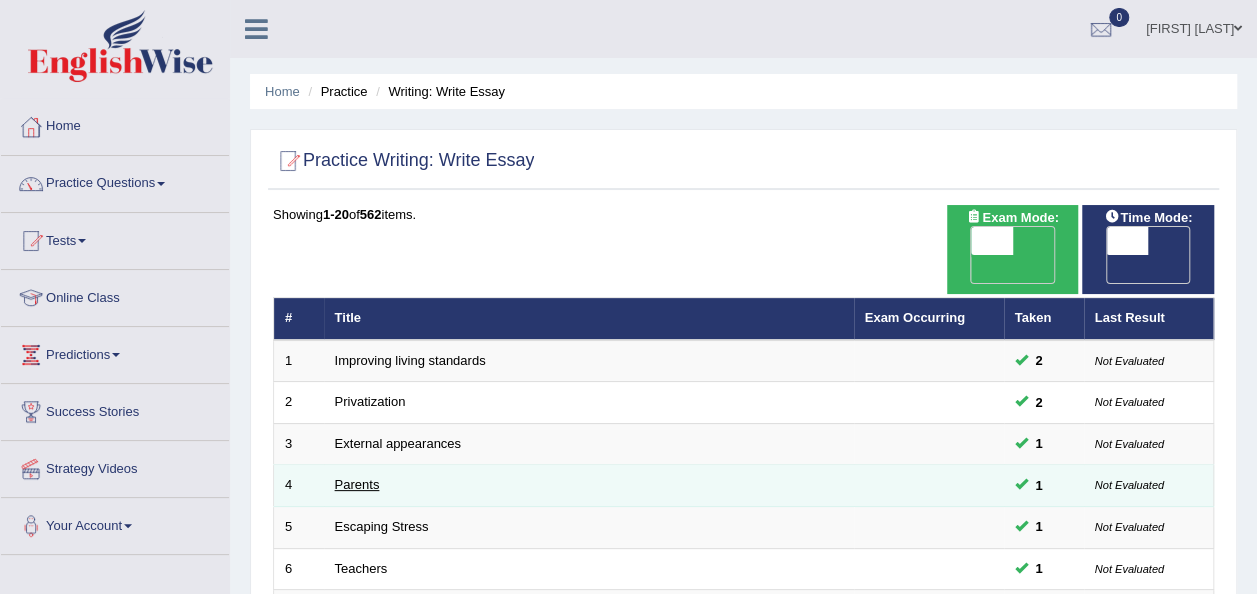 click on "Parents" at bounding box center (357, 484) 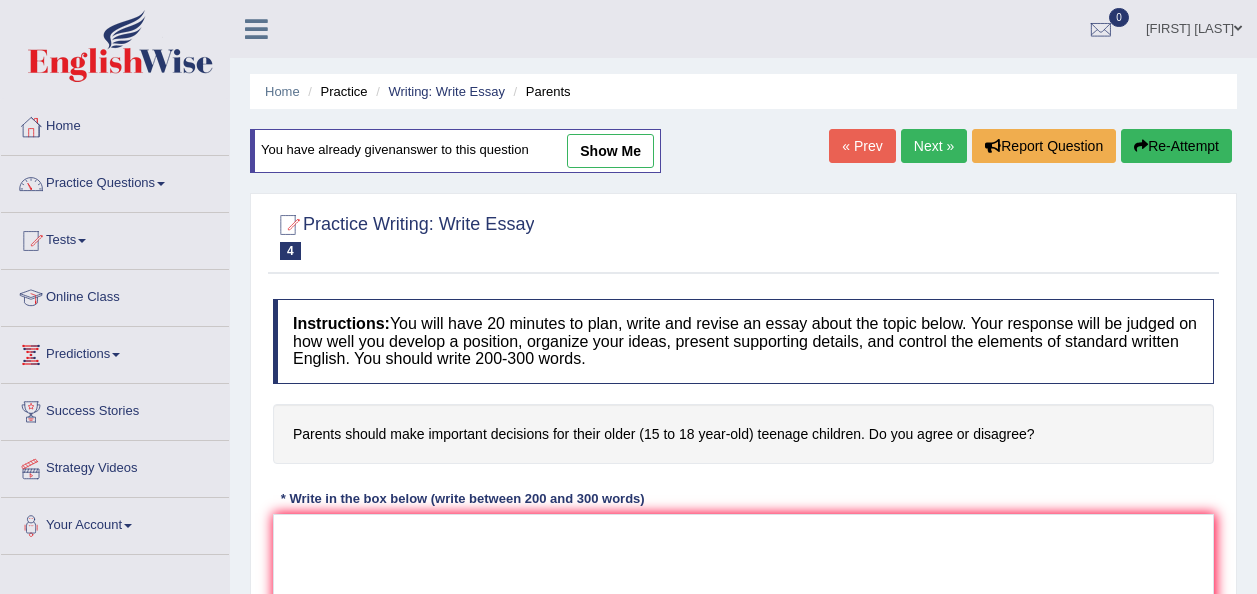 scroll, scrollTop: 0, scrollLeft: 0, axis: both 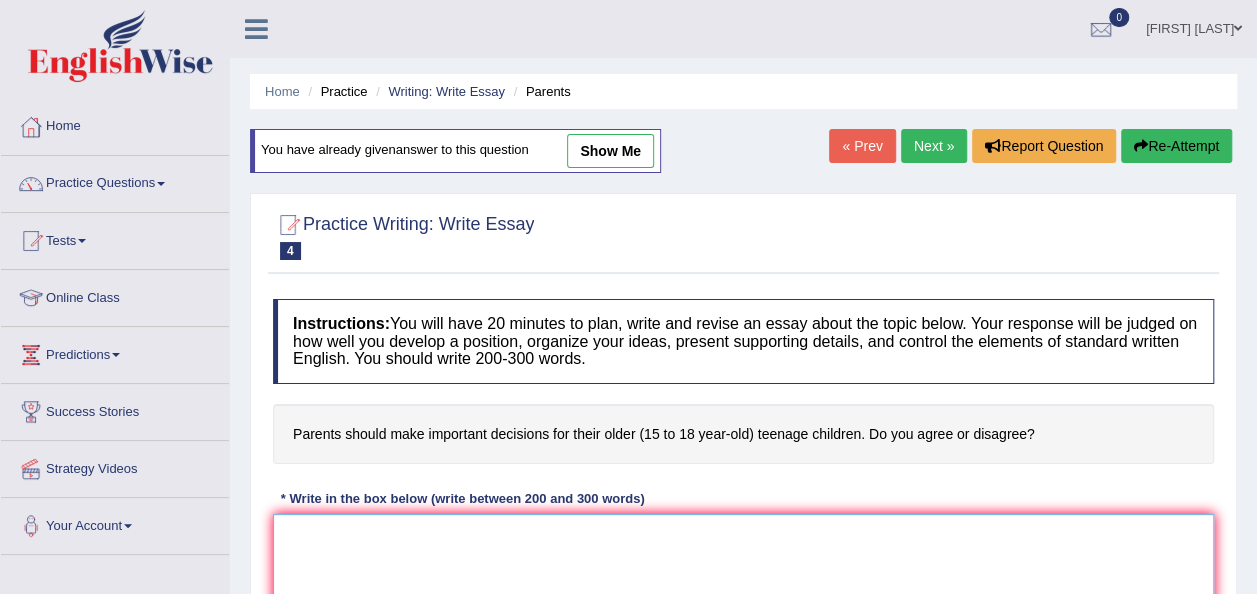 click at bounding box center [743, 611] 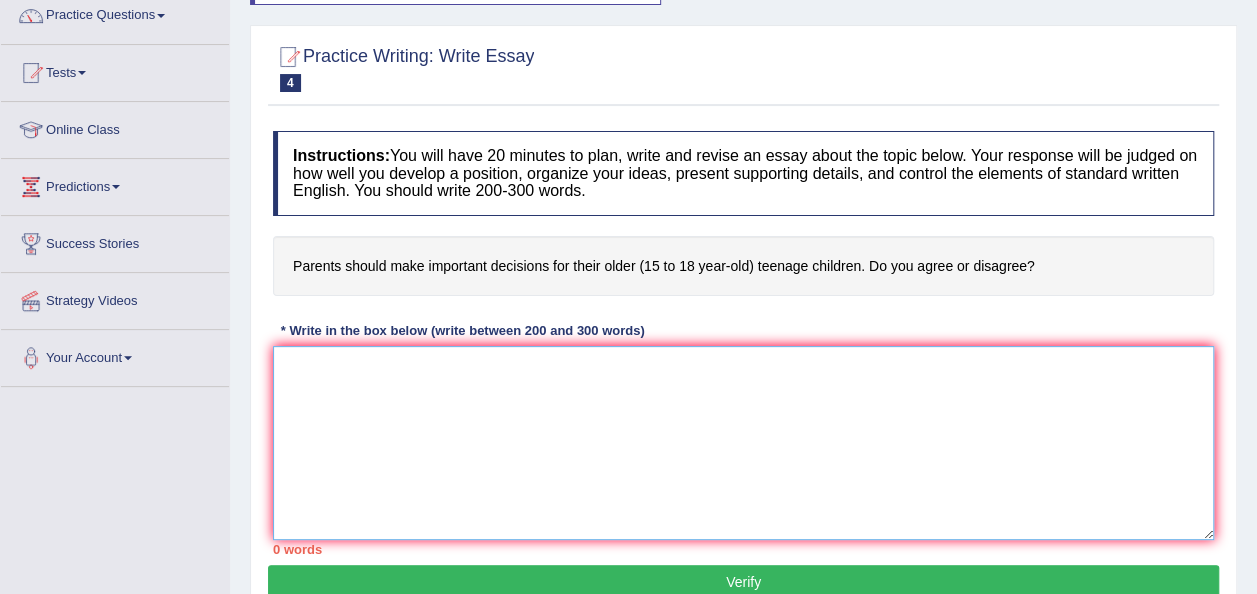 scroll, scrollTop: 192, scrollLeft: 0, axis: vertical 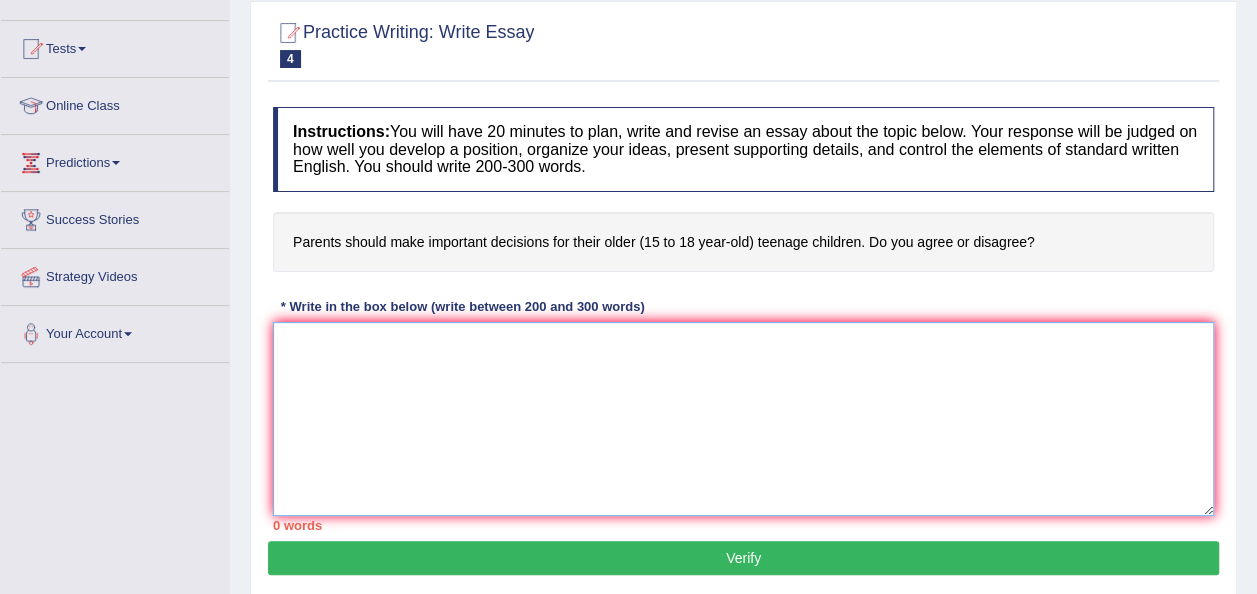 click at bounding box center (743, 419) 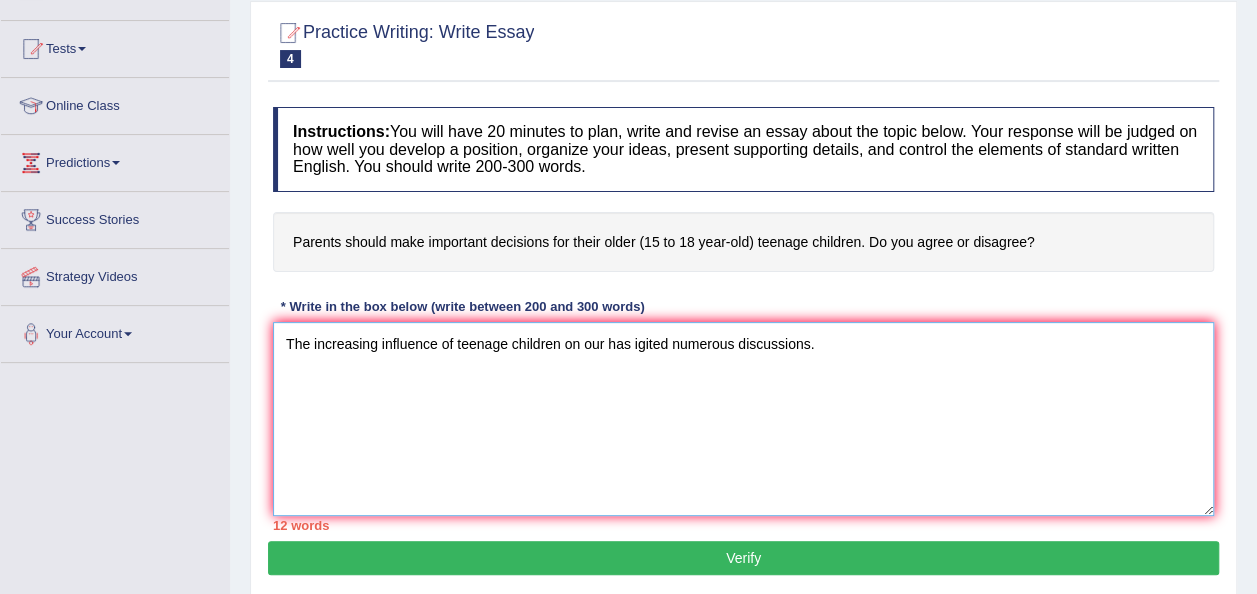 click on "The increasing influence of teenage children on our has igited numerous discussions." at bounding box center [743, 419] 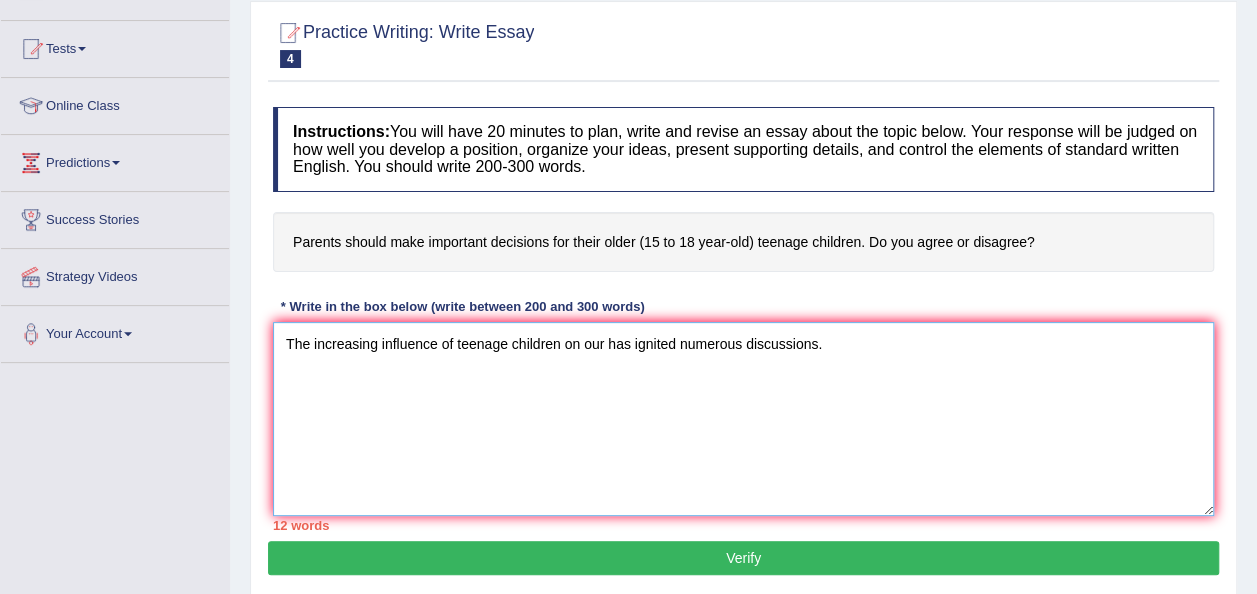 click on "The increasing influence of teenage children on our has ignited numerous discussions." at bounding box center [743, 419] 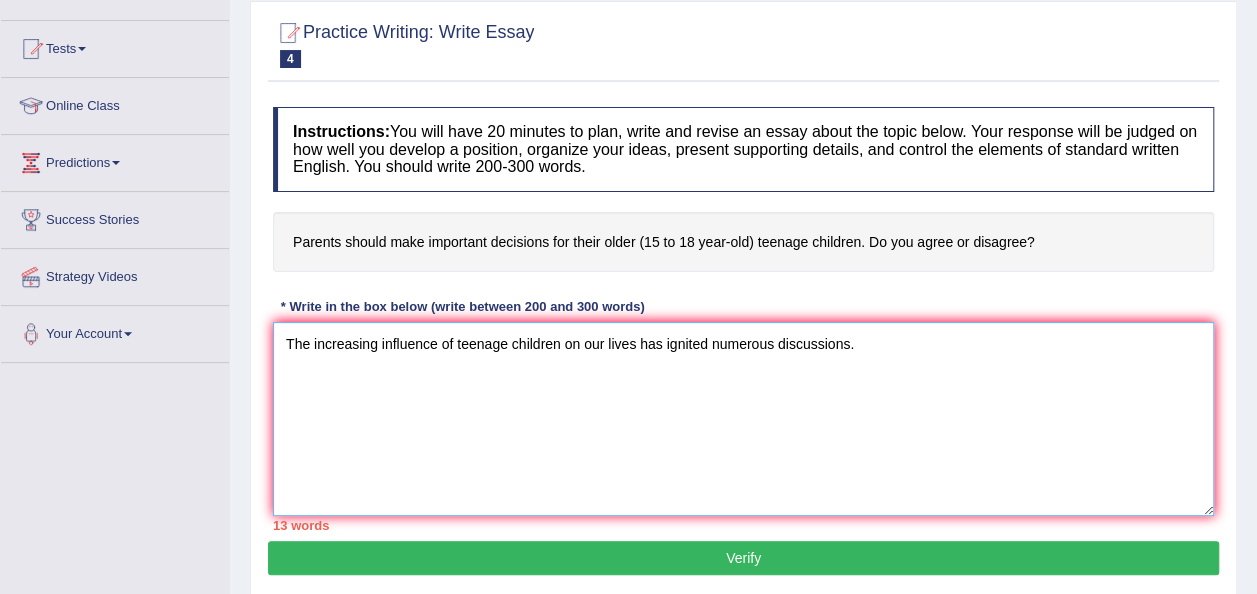 click on "The increasing influence of teenage children on our lives has ignited numerous discussions." at bounding box center [743, 419] 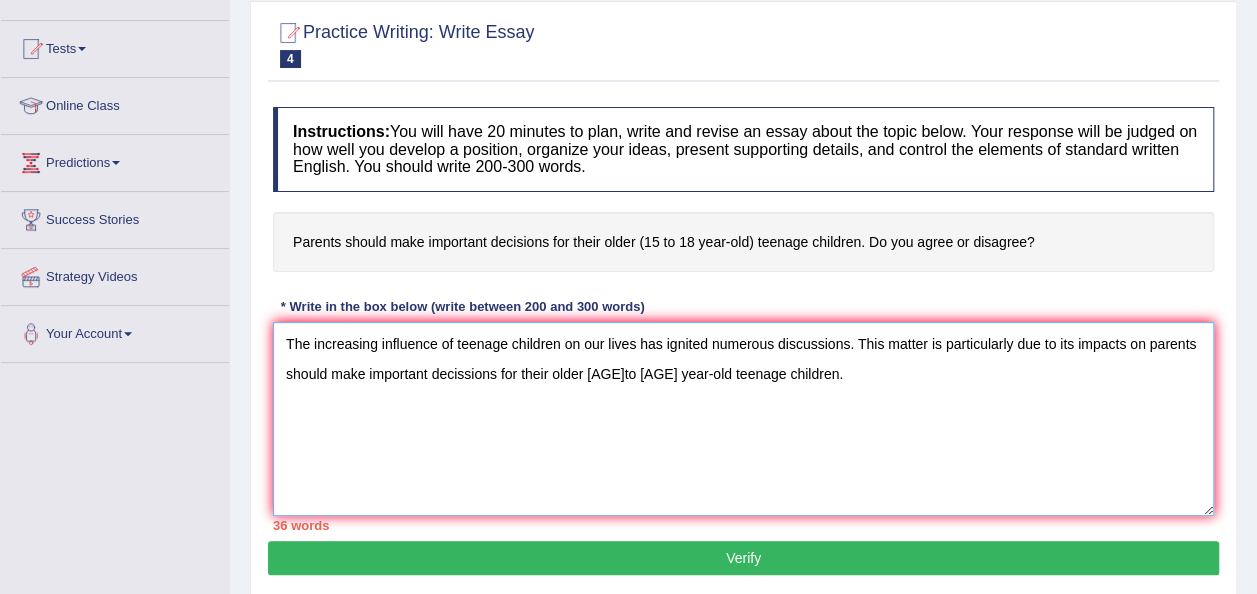 click on "The increasing influence of teenage children on our lives has ignited numerous discussions. This matter is particularly due to its impacts on parents should make important decissions for their older [AGE]to [AGE] year-old teenage children." at bounding box center [743, 419] 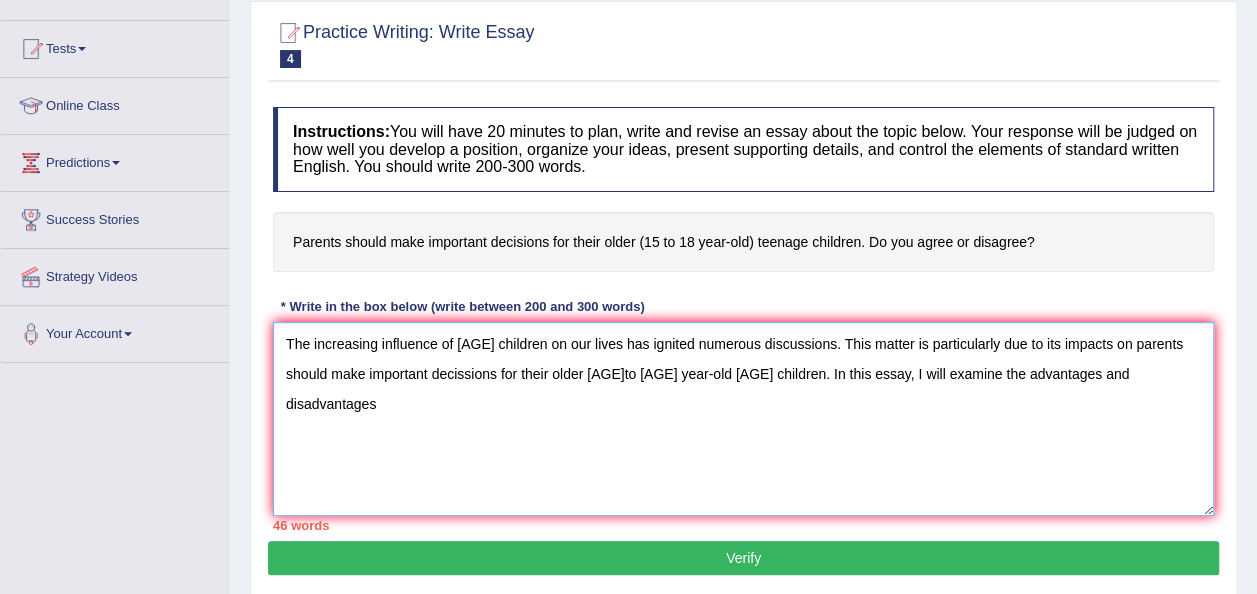 click on "The increasing influence of [AGE] children on our lives has ignited numerous discussions. This matter is particularly due to its impacts on parents should make important decissions for their older [AGE]to [AGE] year-old [AGE] children. In this essay, I will examine the advantages and disadvantages" at bounding box center [743, 419] 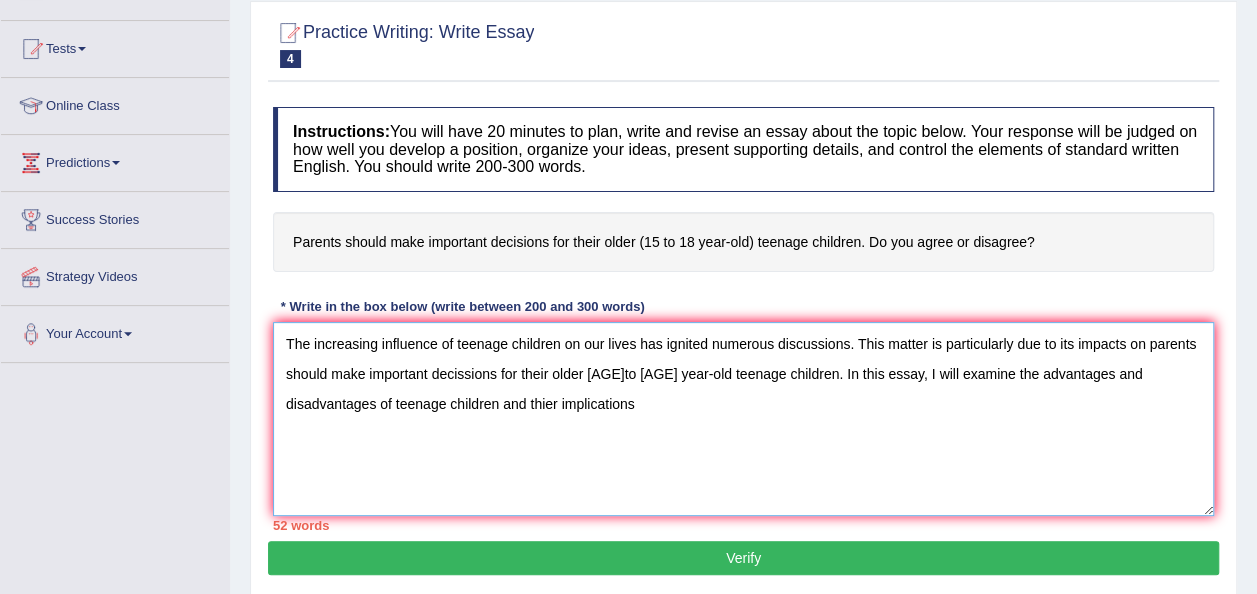 drag, startPoint x: 470, startPoint y: 457, endPoint x: 450, endPoint y: 414, distance: 47.423622 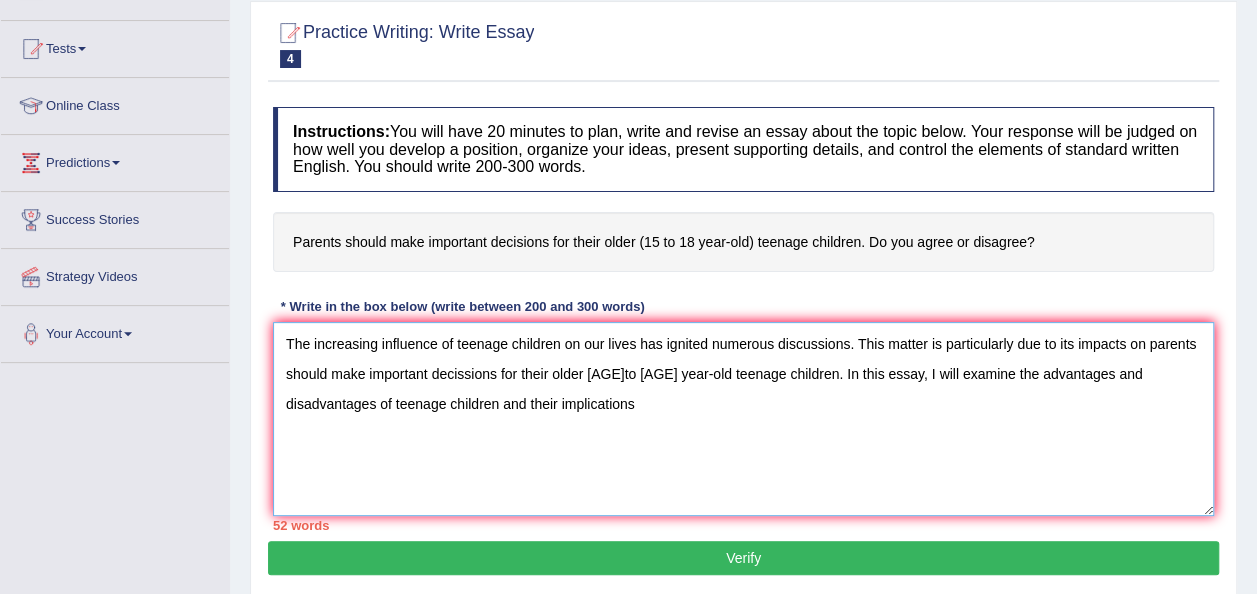 click on "The increasing influence of teenage children on our lives has ignited numerous discussions. This matter is particularly due to its impacts on parents should make important decissions for their older [AGE]to [AGE] year-old teenage children. In this essay, I will examine the advantages and disadvantages of teenage children and their implications" at bounding box center [743, 419] 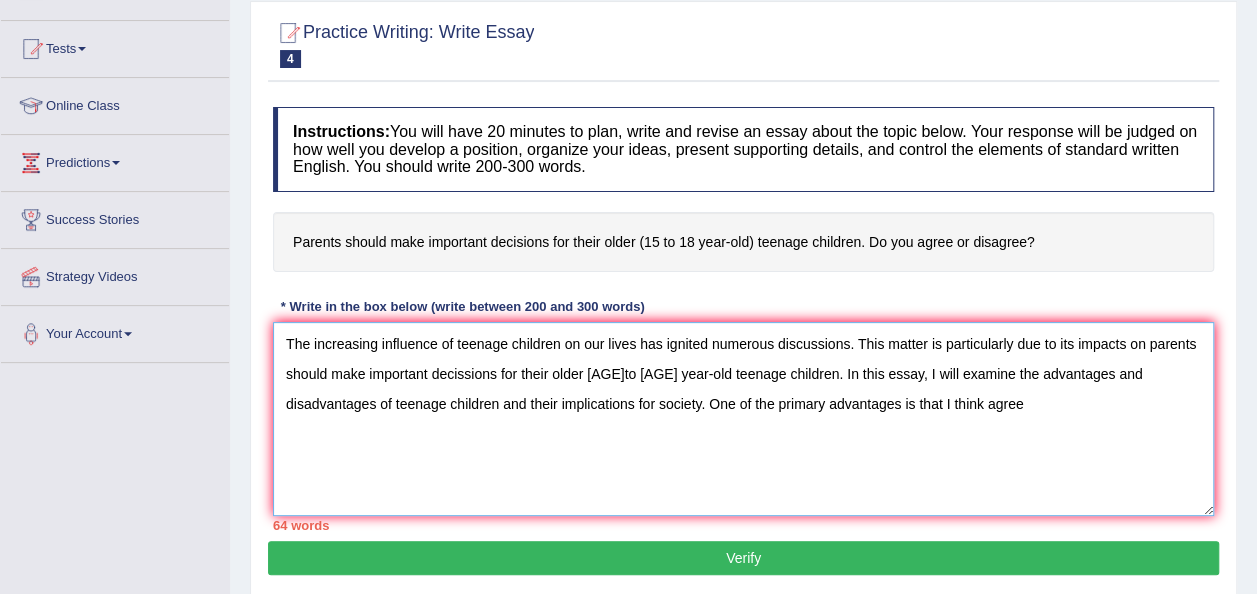 click on "The increasing influence of teenage children on our lives has ignited numerous discussions. This matter is particularly due to its impacts on parents should make important decissions for their older [AGE]to [AGE] year-old teenage children. In this essay, I will examine the advantages and disadvantages of teenage children and their implications for society. One of the primary advantages is that I think agree" at bounding box center [743, 419] 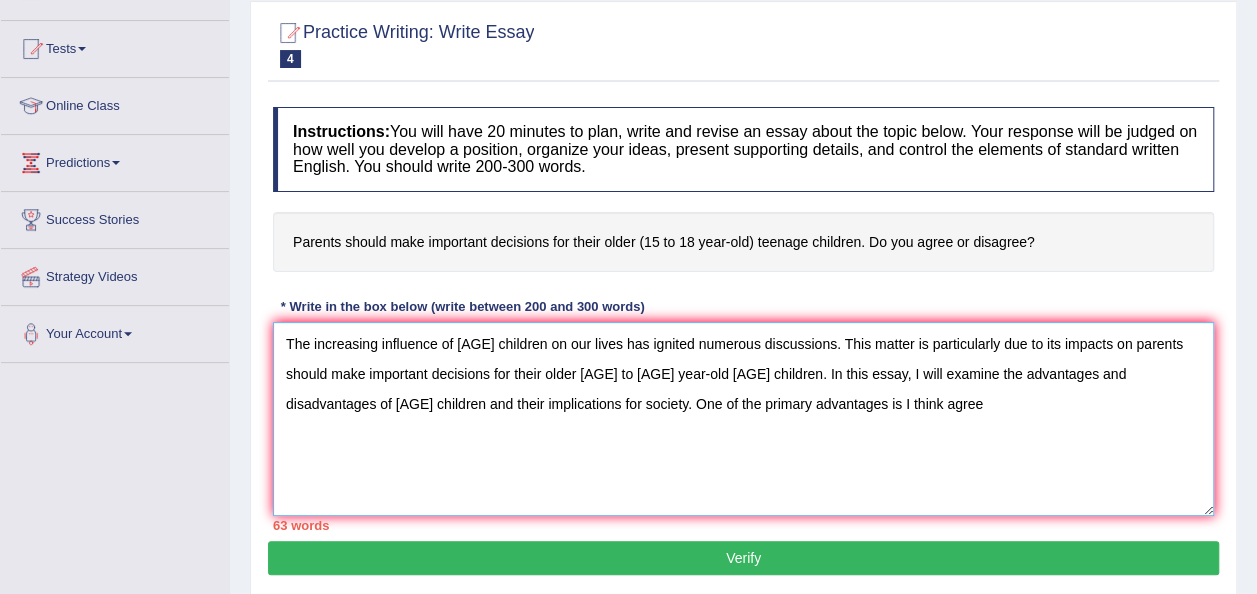 click on "The increasing influence of [AGE] children on our lives has ignited numerous discussions. This matter is particularly due to its impacts on parents should make important decisions for their older [AGE] to [AGE] year-old [AGE] children. In this essay, I will examine the advantages and disadvantages of [AGE] children and their implications for society. One of the primary advantages is I think agree" at bounding box center [743, 419] 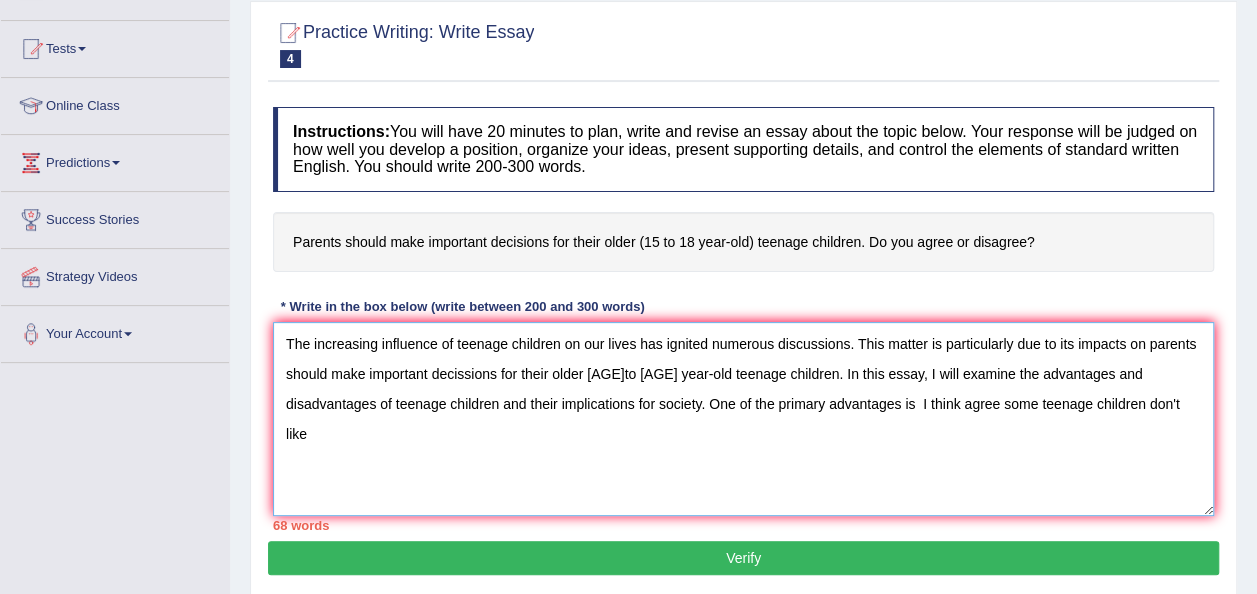 click on "The increasing influence of teenage children on our lives has ignited numerous discussions. This matter is particularly due to its impacts on parents should make important decissions for their older [AGE]to [AGE] year-old teenage children. In this essay, I will examine the advantages and disadvantages of teenage children and their implications for society. One of the primary advantages is  I think agree some teenage children don't like" at bounding box center (743, 419) 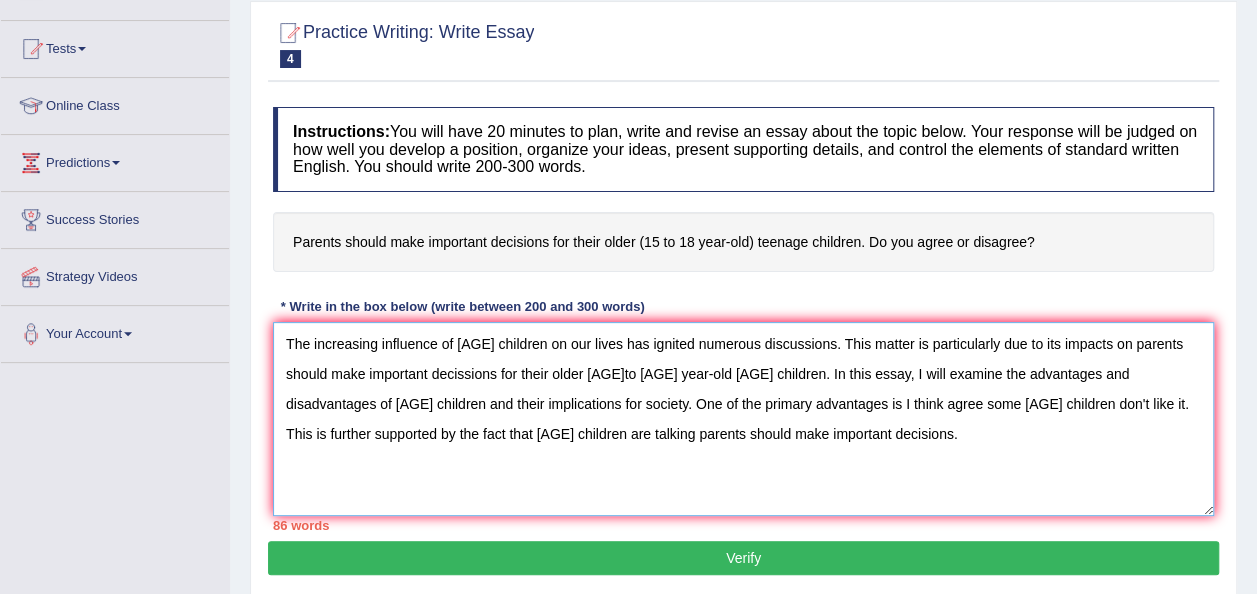drag, startPoint x: 762, startPoint y: 456, endPoint x: 1071, endPoint y: 484, distance: 310.26602 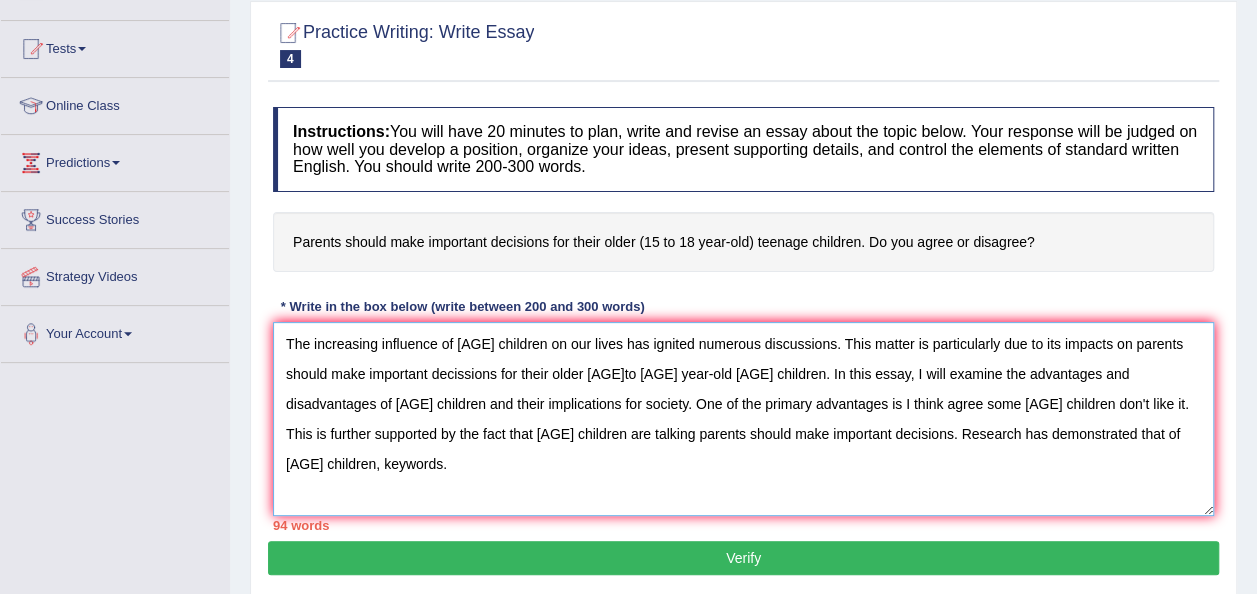 click on "The increasing influence of [AGE] children on our lives has ignited numerous discussions. This matter is particularly due to its impacts on parents should make important decissions for their older [AGE]to [AGE] year-old [AGE] children. In this essay, I will examine the advantages and disadvantages of [AGE] children and their implications for society. One of the primary advantages is I think agree some [AGE] children don't like it. This is further supported by the fact that [AGE] children are talking parents should make important decisions. Research has demonstrated that of [AGE] children, keywords." at bounding box center [743, 419] 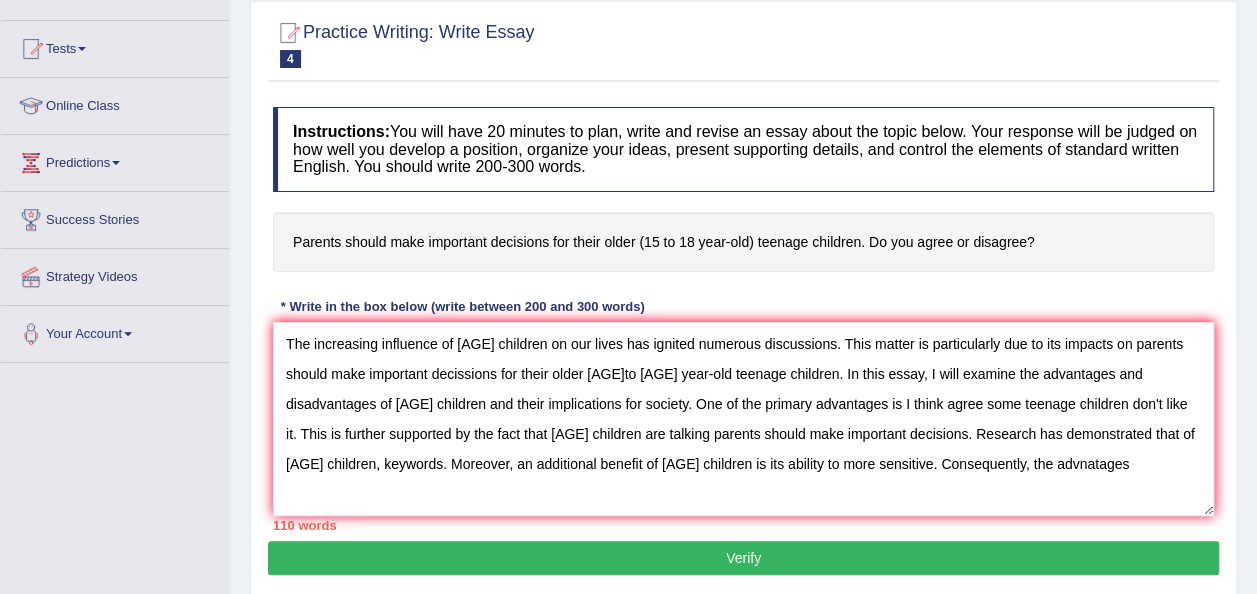 click on "Instructions: You will have 20 minutes to plan, write and revise an essay about the topic below. Your response will be judged on how well you develop a position, organize your ideas, present supporting details, and control the elements of standard written English. You should write 200-300 words.
Parents should make important decisions for their older ([AGE] to [AGE] year-old) [AGE] children. Do you agree or disagree? * Write in the box below (write between 200 and 300 words) 110 words Written Keywords: A.I. Engine Result: Processing... A.I. Scores:
3  / 3              Content
2  / 2              Form
2  / 2              Spelling
2  / 2              Grammar
2  / 2              Vocabulary
2  / 2              Linguistic
2  / 2              15  / 15" at bounding box center (743, 319) 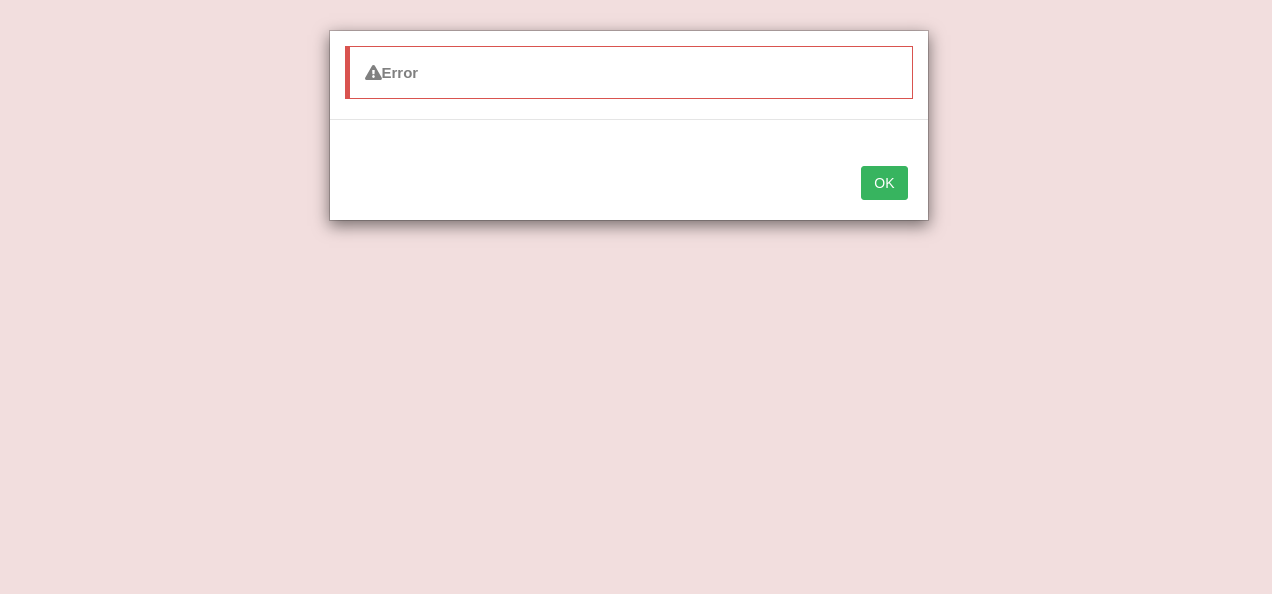 click on "Error OK" at bounding box center (636, 297) 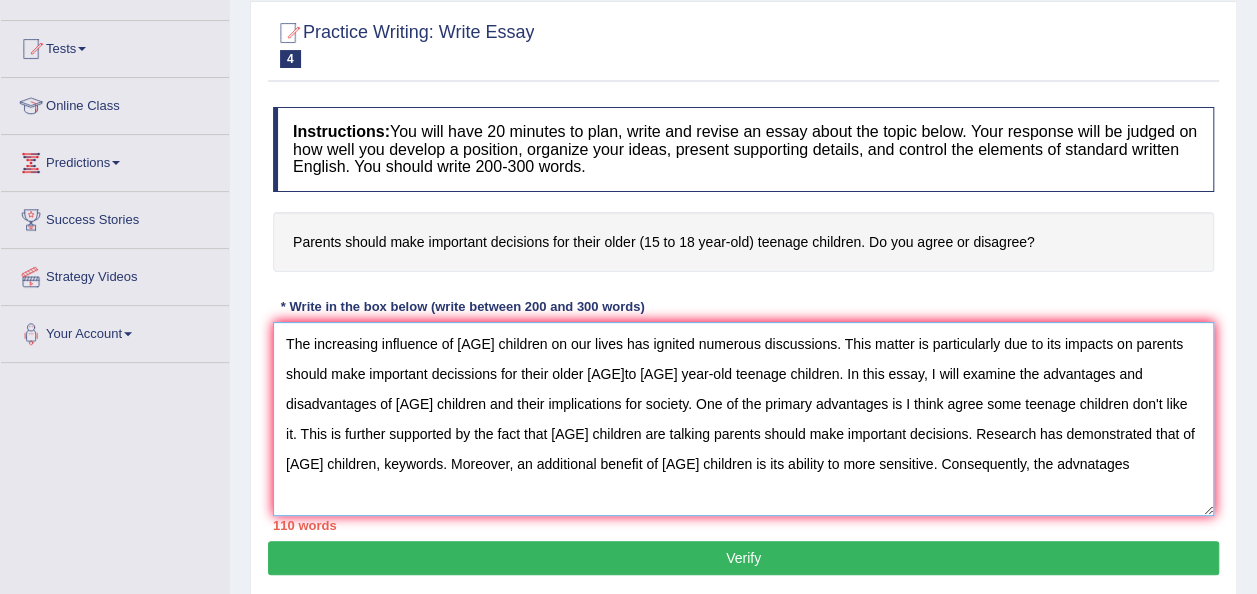 click on "The increasing influence of [AGE] children on our lives has ignited numerous discussions. This matter is particularly due to its impacts on parents should make important decissions for their older [AGE]to [AGE] year-old teenage children. In this essay, I will examine the advantages and disadvantages of [AGE] children and their implications for society. One of the primary advantages is I think agree some teenage children don't like it. This is further supported by the fact that [AGE] children are talking parents should make important decisions. Research has demonstrated that of [AGE] children, keywords. Moreover, an additional benefit of [AGE] children is its ability to more sensitive. Consequently, the advnatages" at bounding box center (743, 419) 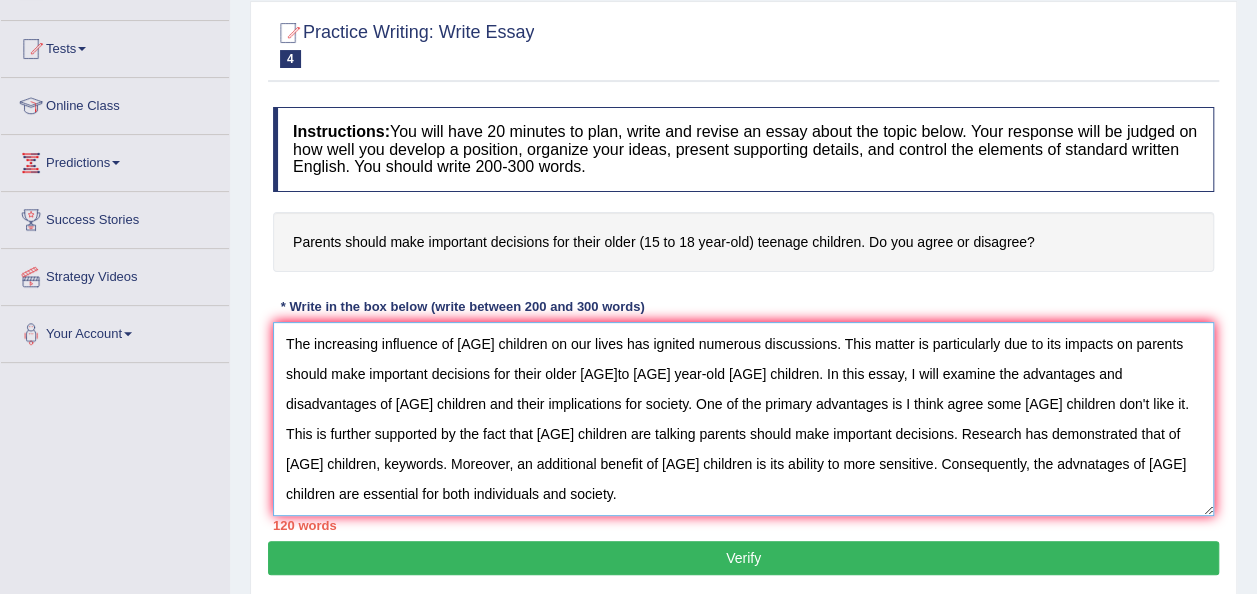 click on "The increasing influence of [AGE] children on our lives has ignited numerous discussions. This matter is particularly due to its impacts on parents should make important decisions for their older [AGE]to [AGE] year-old [AGE] children. In this essay, I will examine the advantages and disadvantages of [AGE] children and their implications for society. One of the primary advantages is I think agree some [AGE] children don't like it. This is further supported by the fact that [AGE] children are talking parents should make important decisions. Research has demonstrated that of [AGE] children, keywords. Moreover, an additional benefit of [AGE] children is its ability to more sensitive. Consequently, the advnatages of [AGE] children are essential for both individuals and society." at bounding box center (743, 419) 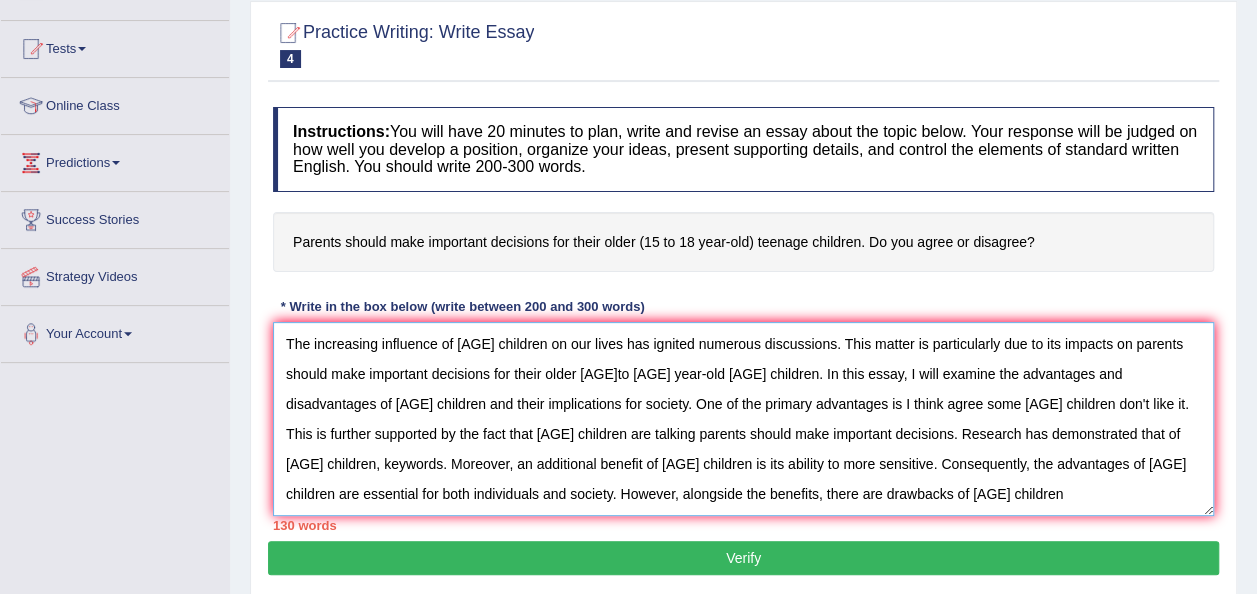 click on "The increasing influence of [AGE] children on our lives has ignited numerous discussions. This matter is particularly due to its impacts on parents should make important decisions for their older [AGE]to [AGE] year-old [AGE] children. In this essay, I will examine the advantages and disadvantages of [AGE] children and their implications for society. One of the primary advantages is I think agree some [AGE] children don't like it. This is further supported by the fact that [AGE] children are talking parents should make important decisions. Research has demonstrated that of [AGE] children, keywords. Moreover, an additional benefit of [AGE] children is its ability to more sensitive. Consequently, the advantages of [AGE] children are essential for both individuals and society. However, alongside the benefits, there are drawbacks of [AGE] children" at bounding box center (743, 419) 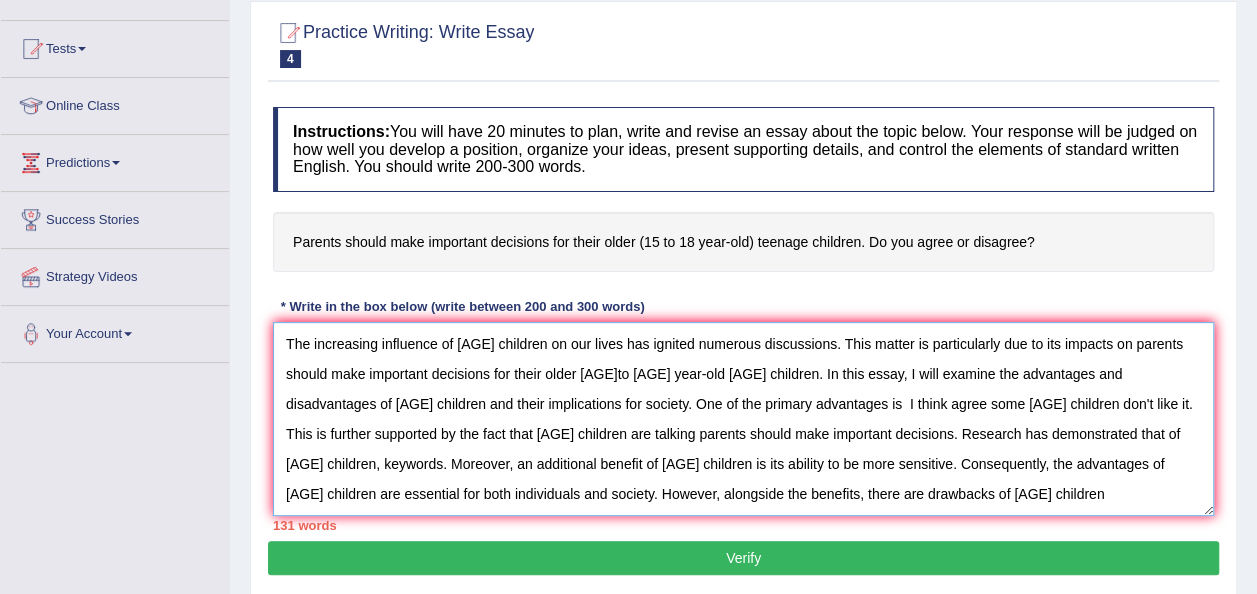 click on "The increasing influence of [AGE] children on our lives has ignited numerous discussions. This matter is particularly due to its impacts on parents should make important decisions for their older [AGE]to [AGE] year-old [AGE] children. In this essay, I will examine the advantages and disadvantages of [AGE] children and their implications for society. One of the primary advantages is  I think agree some [AGE] children don't like it. This is further supported by the fact that [AGE] children are talking parents should make important decisions. Research has demonstrated that of [AGE] children, keywords. Moreover, an additional benefit of [AGE] children is its ability to be more sensitive. Consequently, the advantages of [AGE] children are essential for both individuals and society. However, alongside the benefits, there are drawbacks of [AGE] children" at bounding box center [743, 419] 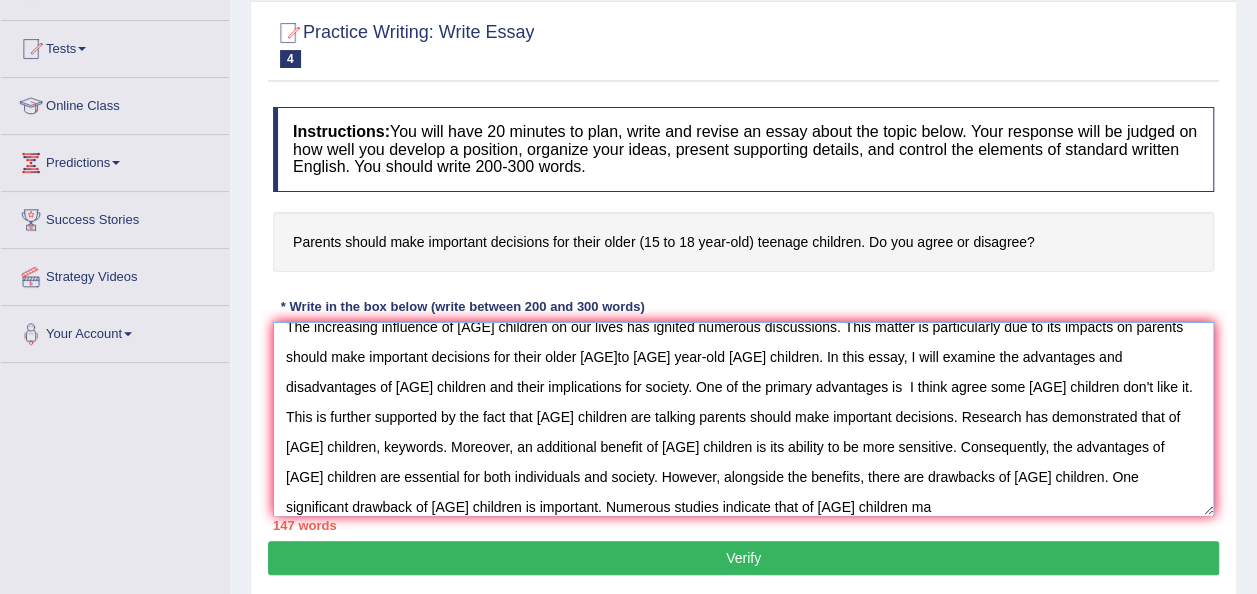 scroll, scrollTop: 47, scrollLeft: 0, axis: vertical 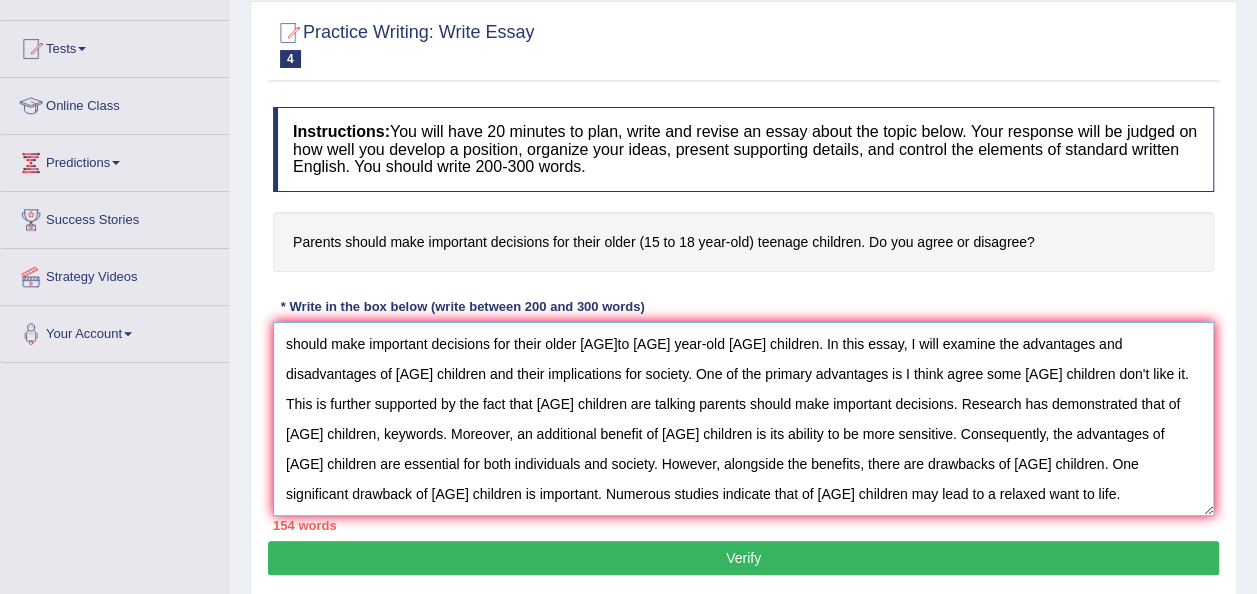 click on "The increasing influence of [AGE] children on our lives has ignited numerous discussions. This matter is particularly due to its impacts on parents should make important decisions for their older [AGE]to [AGE] year-old [AGE] children. In this essay, I will examine the advantages and disadvantages of [AGE] children and their implications for society. One of the primary advantages is I think agree some [AGE] children don't like it. This is further supported by the fact that [AGE] children are talking parents should make important decisions. Research has demonstrated that of [AGE] children, keywords. Moreover, an additional benefit of [AGE] children is its ability to be more sensitive. Consequently, the advantages of [AGE] children are essential for both individuals and society. However, alongside the benefits, there are drawbacks of [AGE] children. One significant drawback of [AGE] children is important. Numerous studies indicate that of [AGE] children may lead to a relaxed want to life." at bounding box center [743, 419] 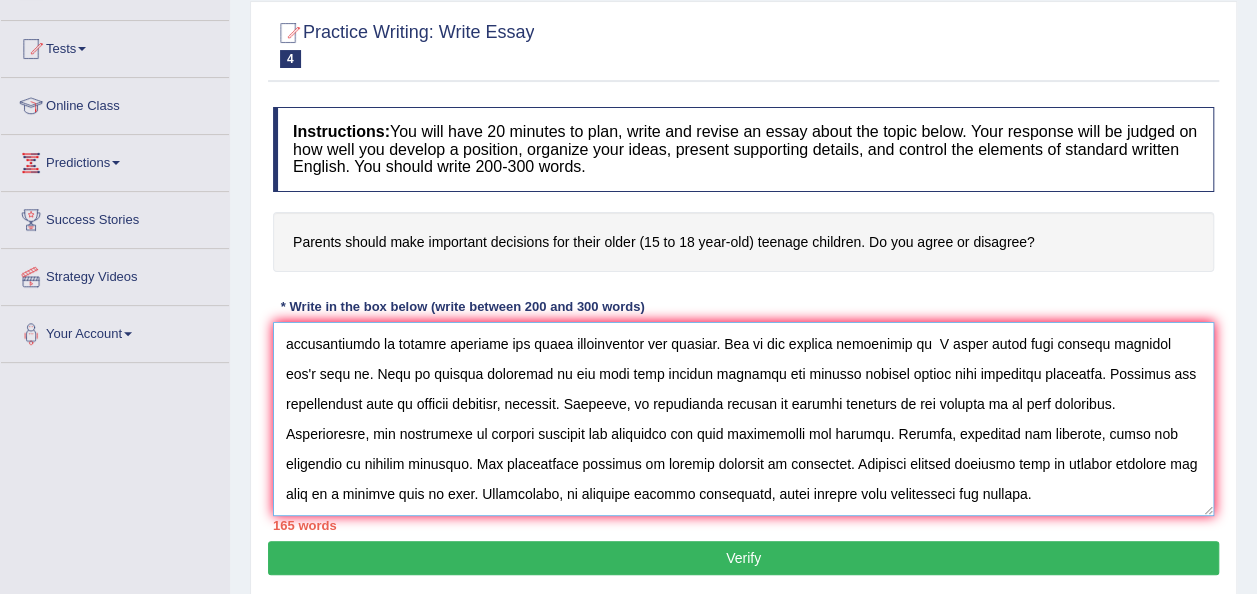 click at bounding box center [743, 419] 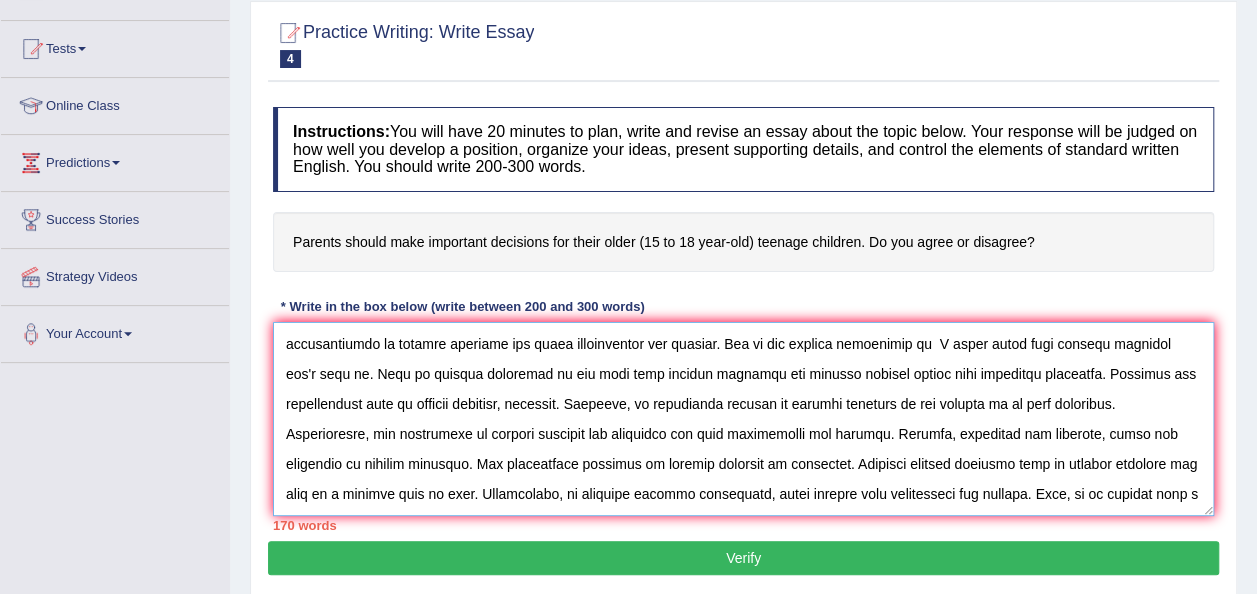 scroll, scrollTop: 77, scrollLeft: 0, axis: vertical 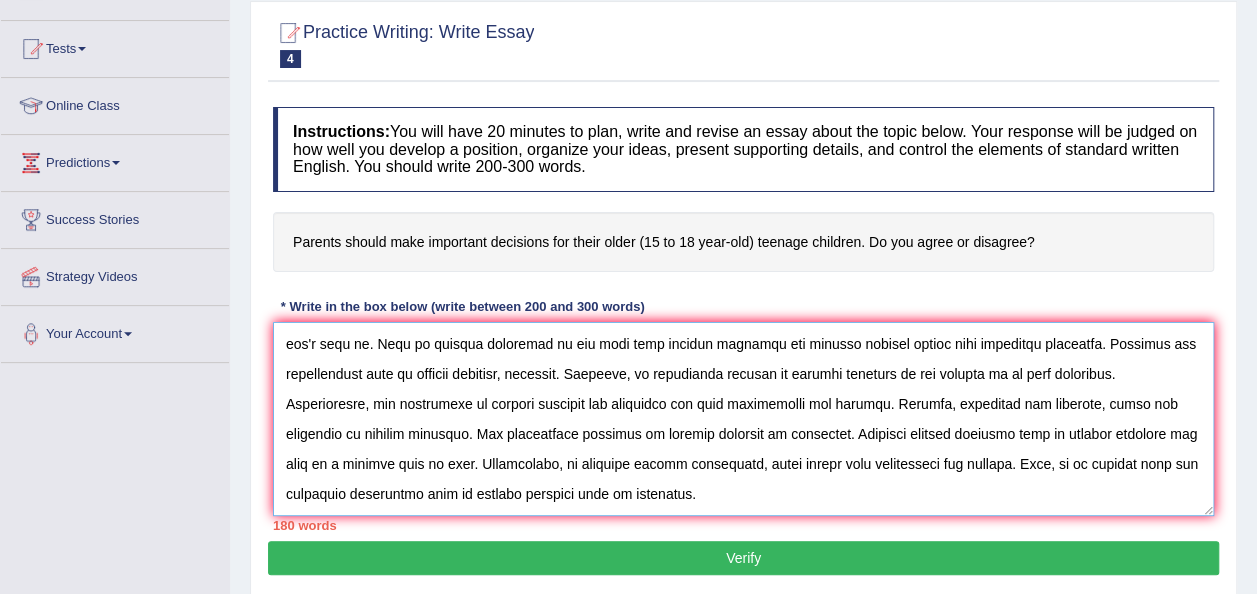 click at bounding box center [743, 419] 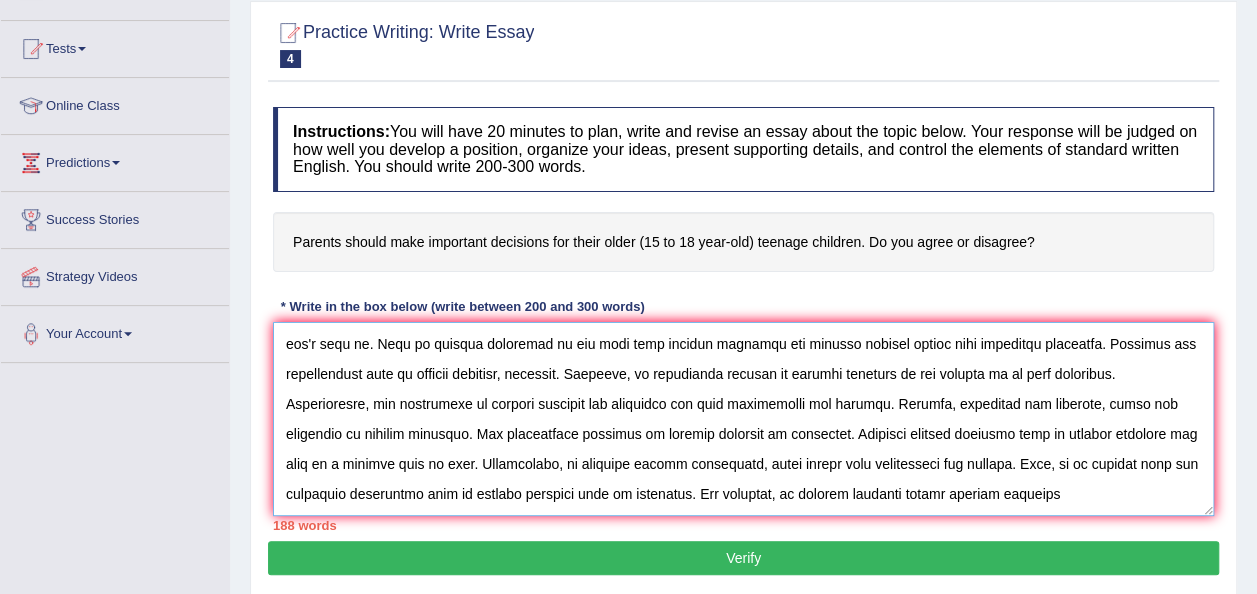 click at bounding box center [743, 419] 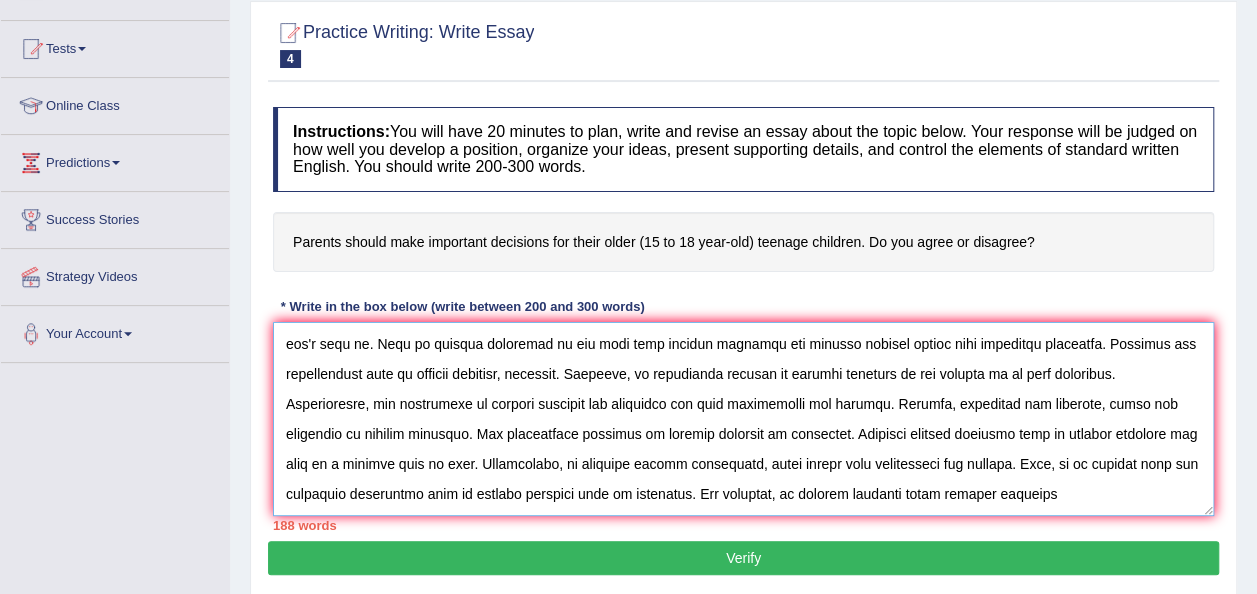 click at bounding box center [743, 419] 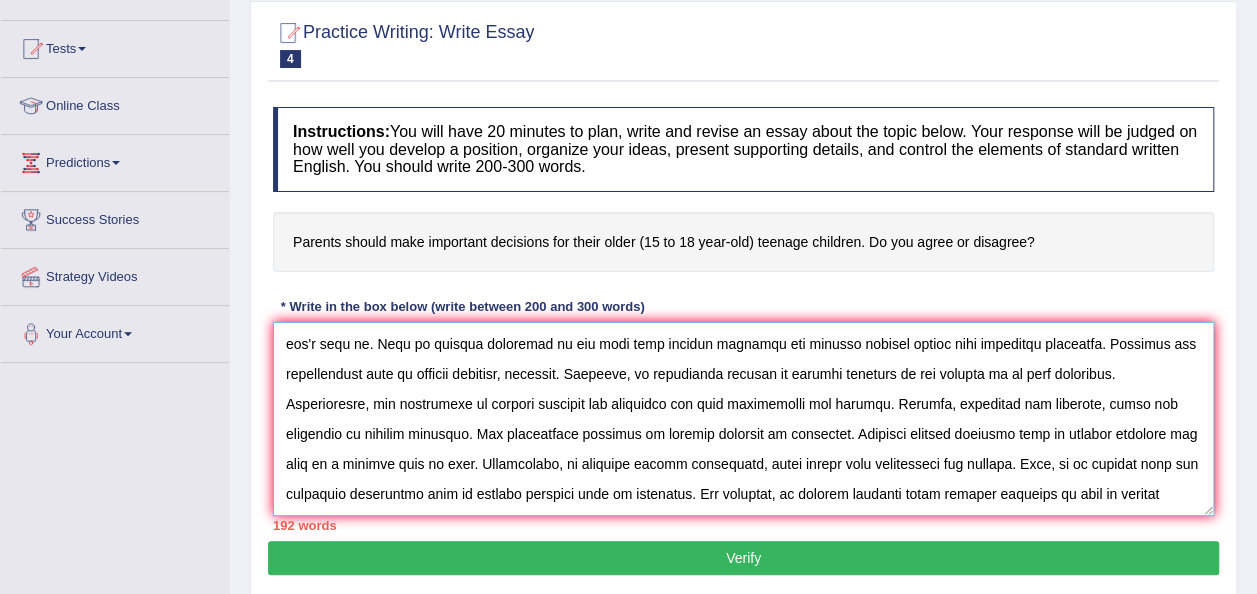 scroll, scrollTop: 90, scrollLeft: 0, axis: vertical 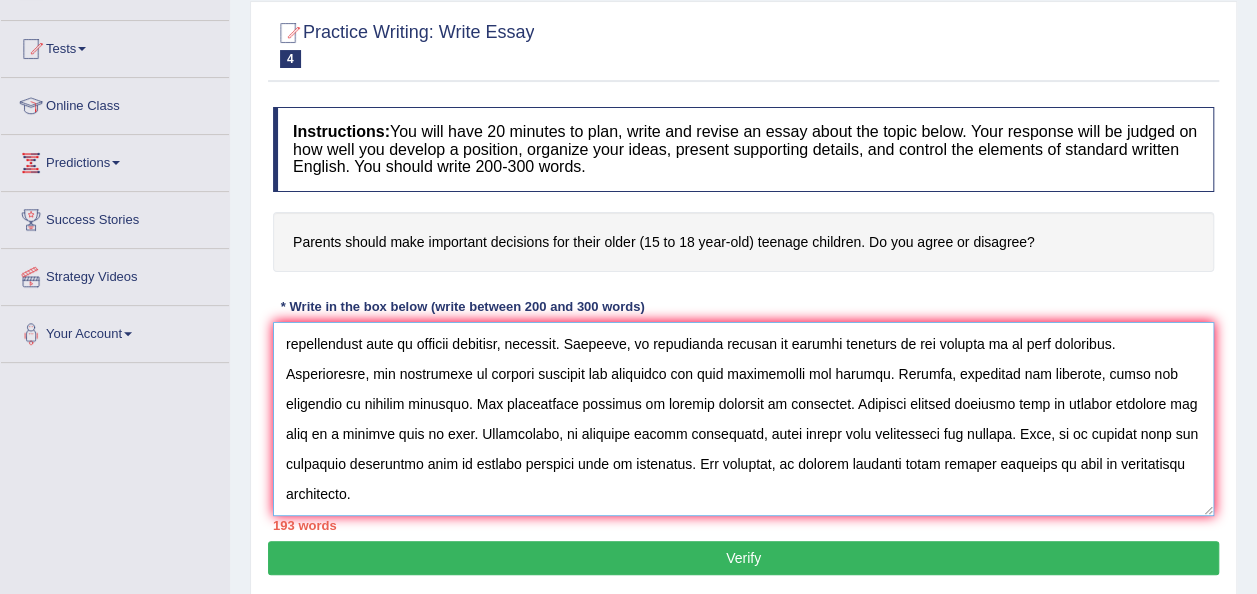 click at bounding box center (743, 419) 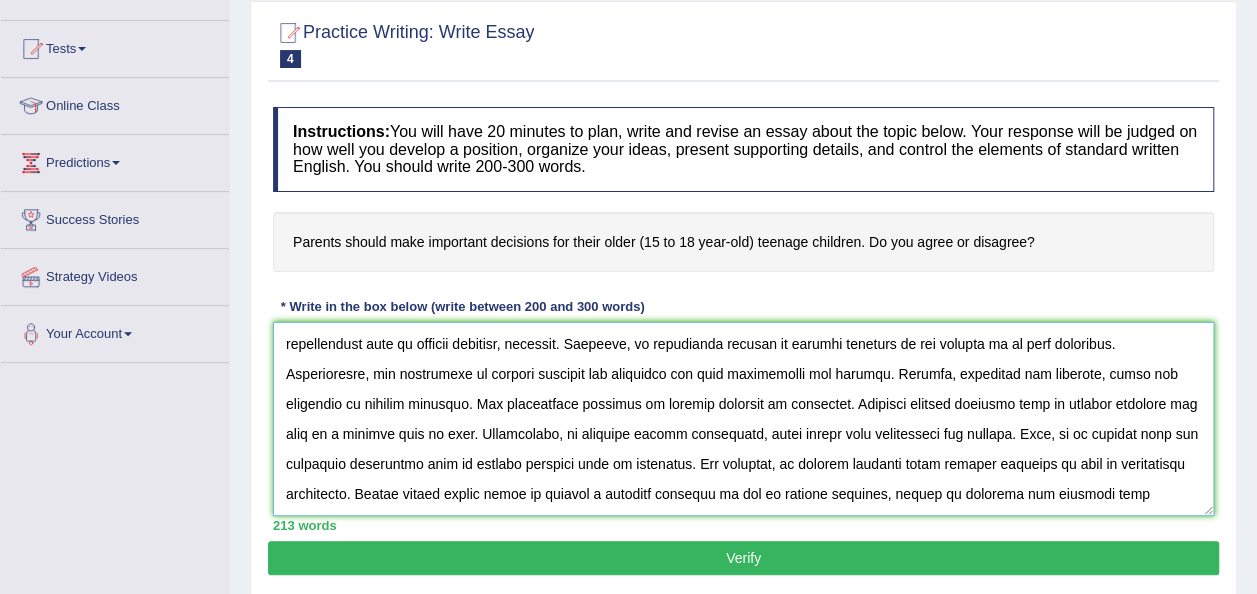 scroll, scrollTop: 137, scrollLeft: 0, axis: vertical 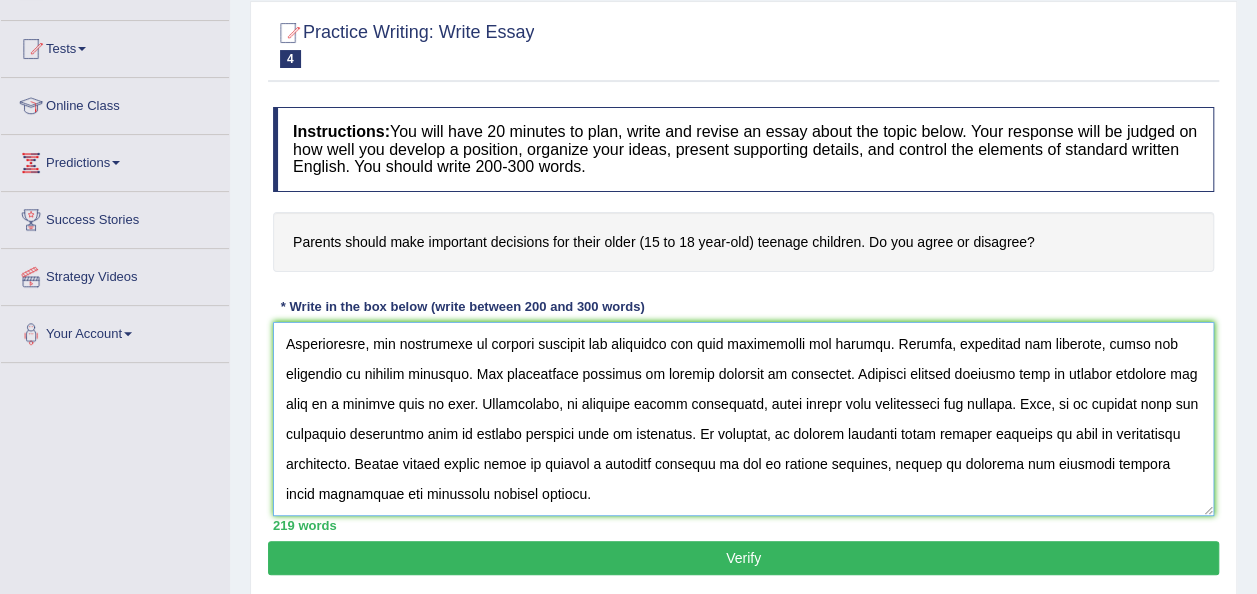 click at bounding box center (743, 419) 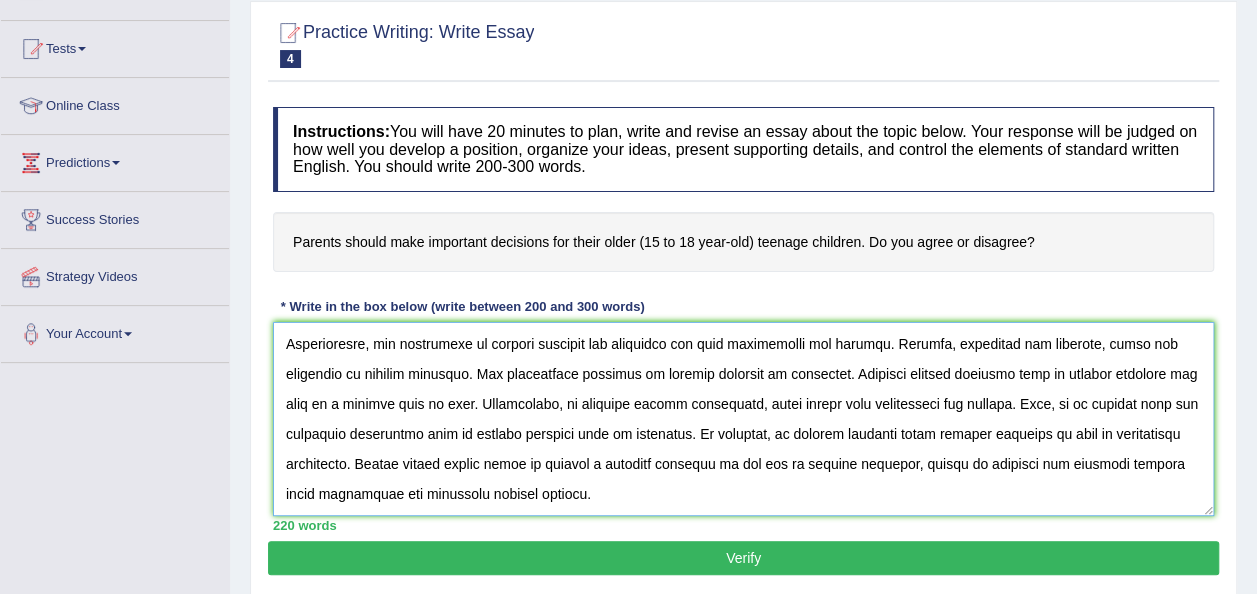 type on "The increasing influence of [AGE] children on our lives has ignited numerous discussions. This matter is particularly due to its impacts on parents should make important decisions for their older [AGE] to [AGE] year-old [AGE] children. In this essay, I will examine the advantages and disadvantages of [AGE] children and their implications for society. One of the primary advantages is I think agree some [AGE] children don't like it. This is further supported by the fact that [AGE] children are talking parents should make important decisions. Research has demonstrated that of [AGE] children, keywords. Moreover, an additional benefit of [AGE] children is its ability to be more sensitive. Consequently, the advantages of [AGE] children are essential for both individuals and society. However, alongside the benefits, there are drawbacks of [AGE] children. One significant drawback of [AGE] children is important. Numerous studies indicate that of [AGE] children may lead to a relaxed want to life. Fur..." 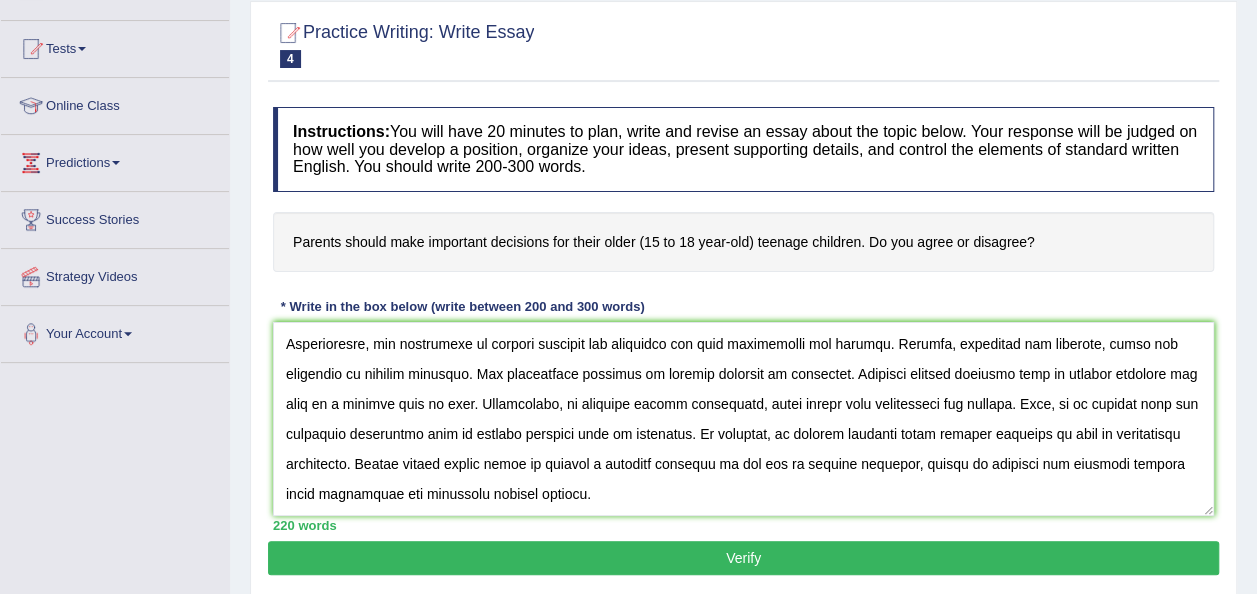 click on "Verify" at bounding box center (743, 558) 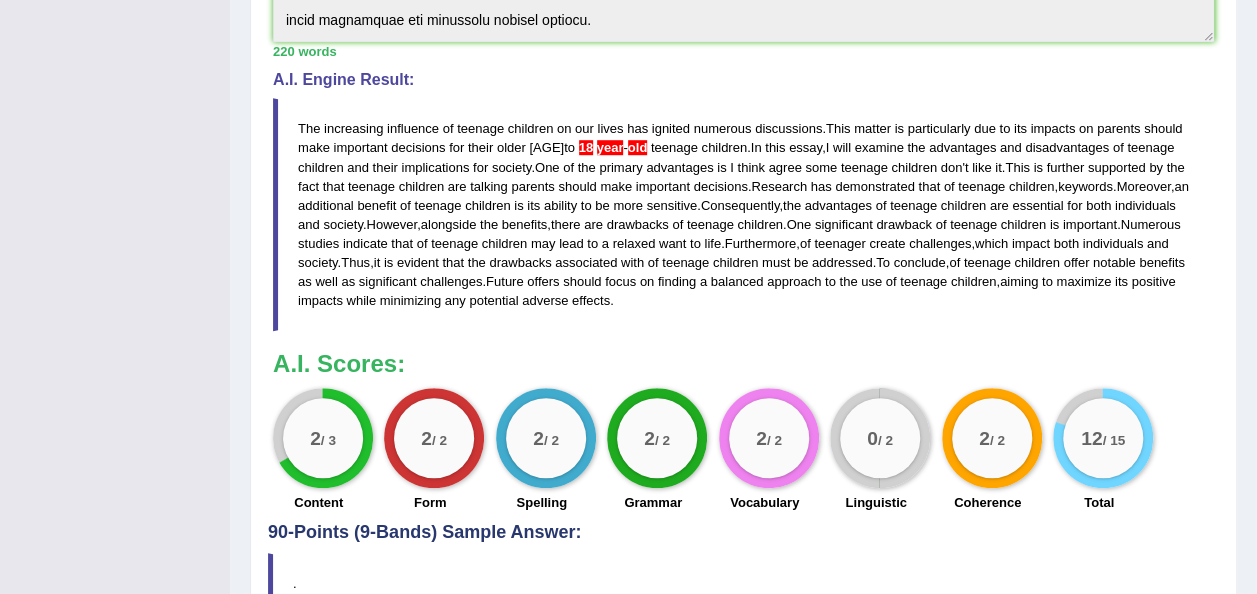 scroll, scrollTop: 623, scrollLeft: 0, axis: vertical 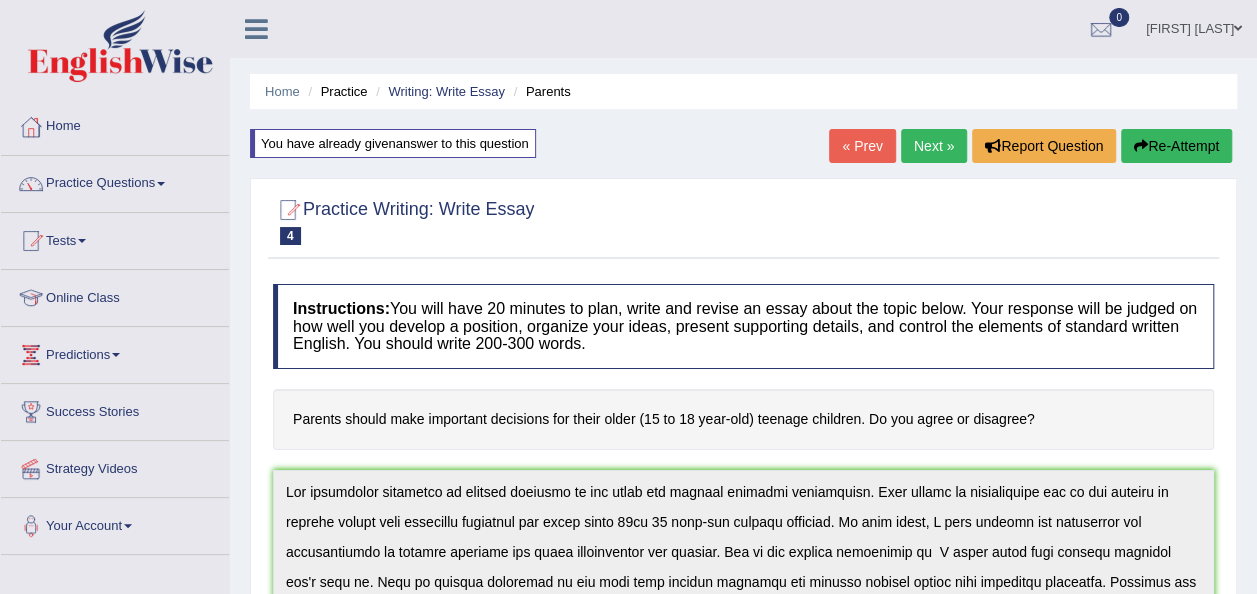 click on "Re-Attempt" at bounding box center [1176, 146] 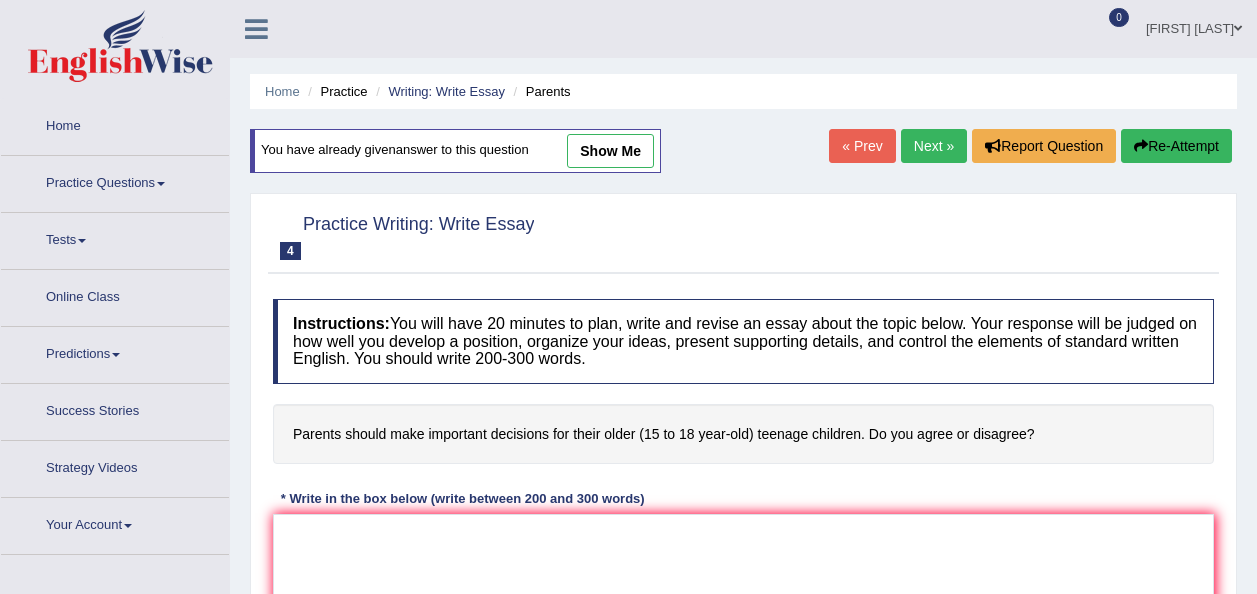 scroll, scrollTop: 0, scrollLeft: 0, axis: both 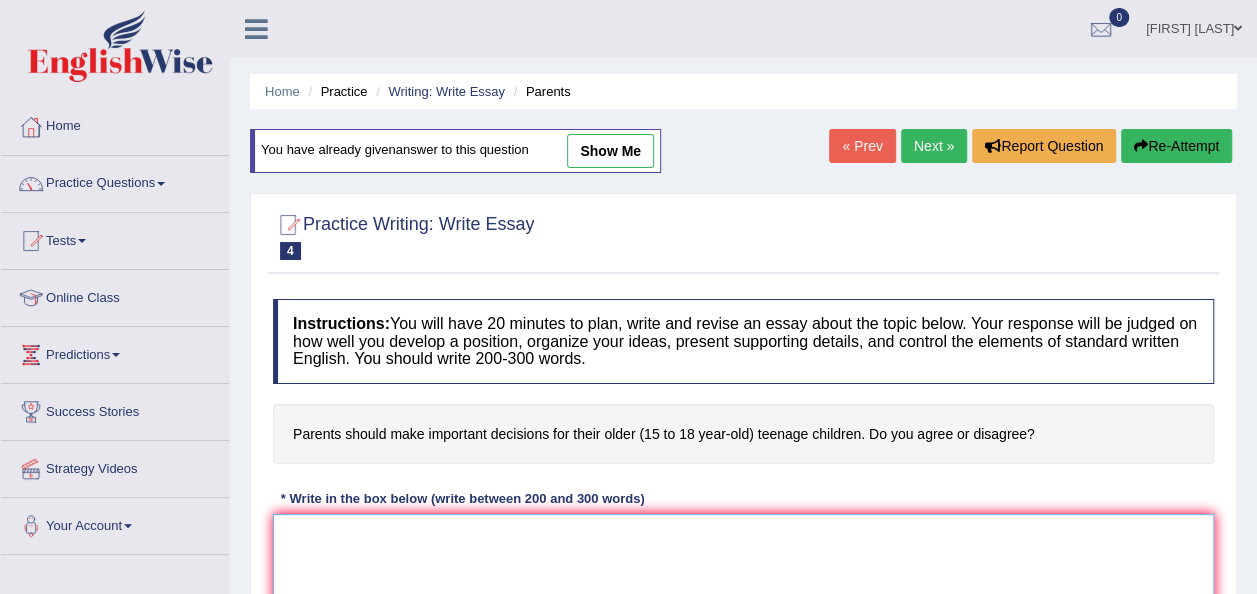 click at bounding box center [743, 611] 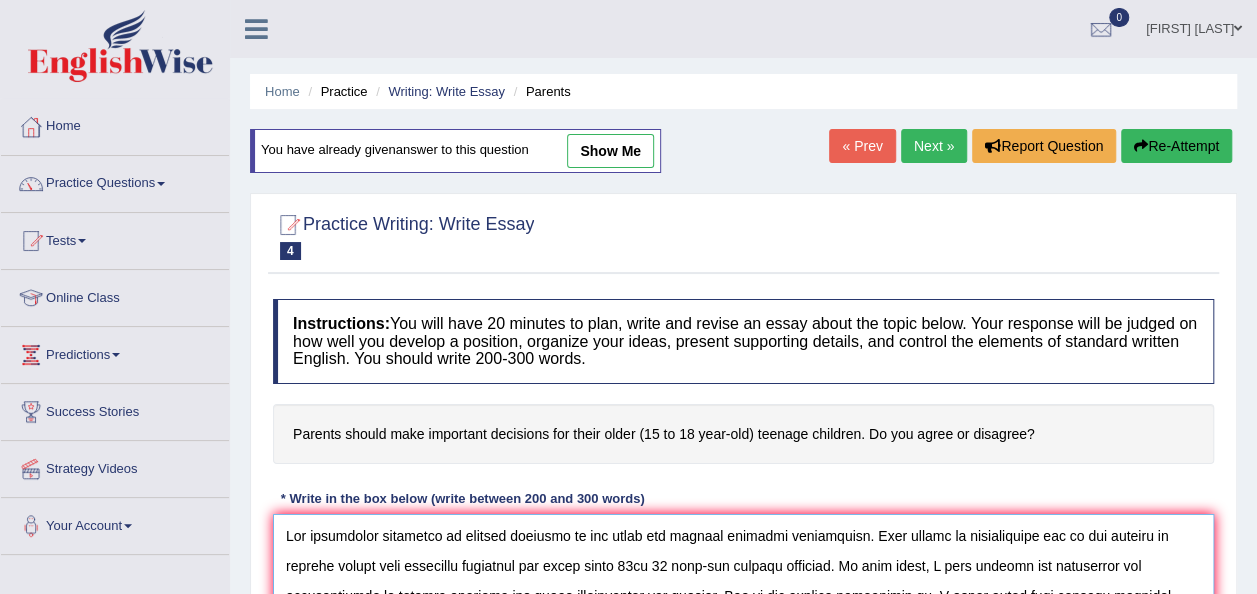 scroll, scrollTop: 137, scrollLeft: 0, axis: vertical 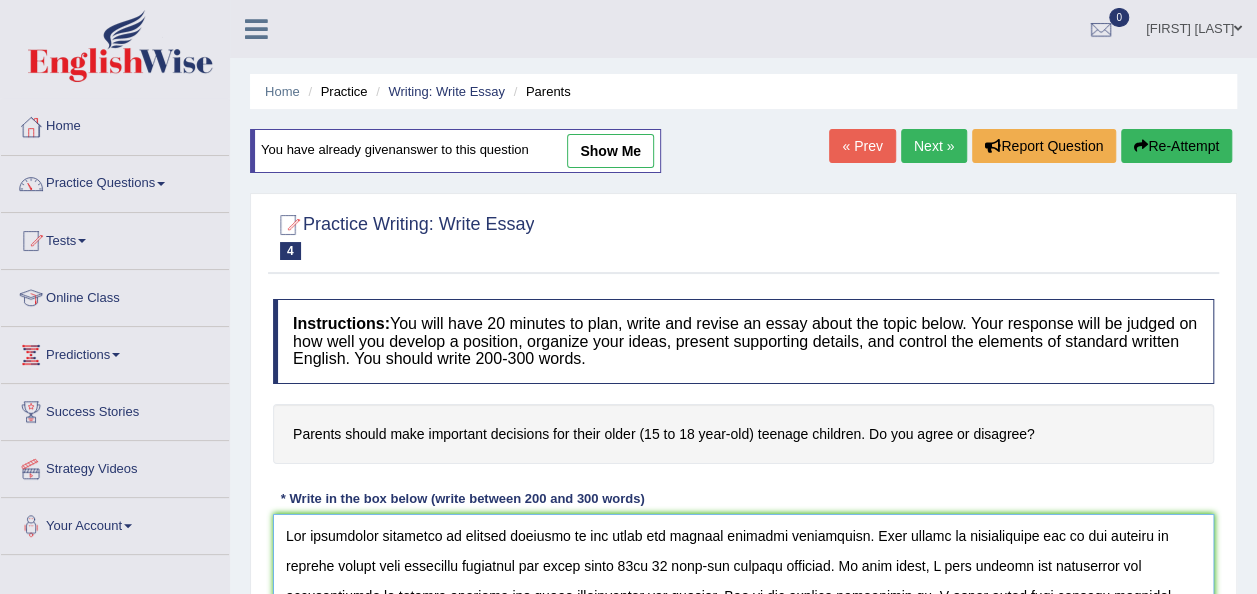 type on "The increasing influence of teenage children on our lives has ignited numerous discussions. This matter is particularly due to its impacts on parents should make important decisions for their older [AGE]to [AGE] year-old teenage children. In this essay, I will examine the advantages and disadvantages of teenage children and their implications for society. One of the primary advantages is  I think agree some teenage children don't like it. This is further supported by the fact that teenage children are talking parents should make important decisions. Research has demonstrated that of teenage children, keywords. Moreover, an additional benefit of teenage children is its ability to be more sensitive. Consequently, the advantages of teenage children are essential for both individuals and society. However, alongside the benefits, there are drawbacks of teenage children. One significant drawback of teenage children is important. Numerous studies indicate that of teenage children may lead to a relaxed want to life. Fur..." 